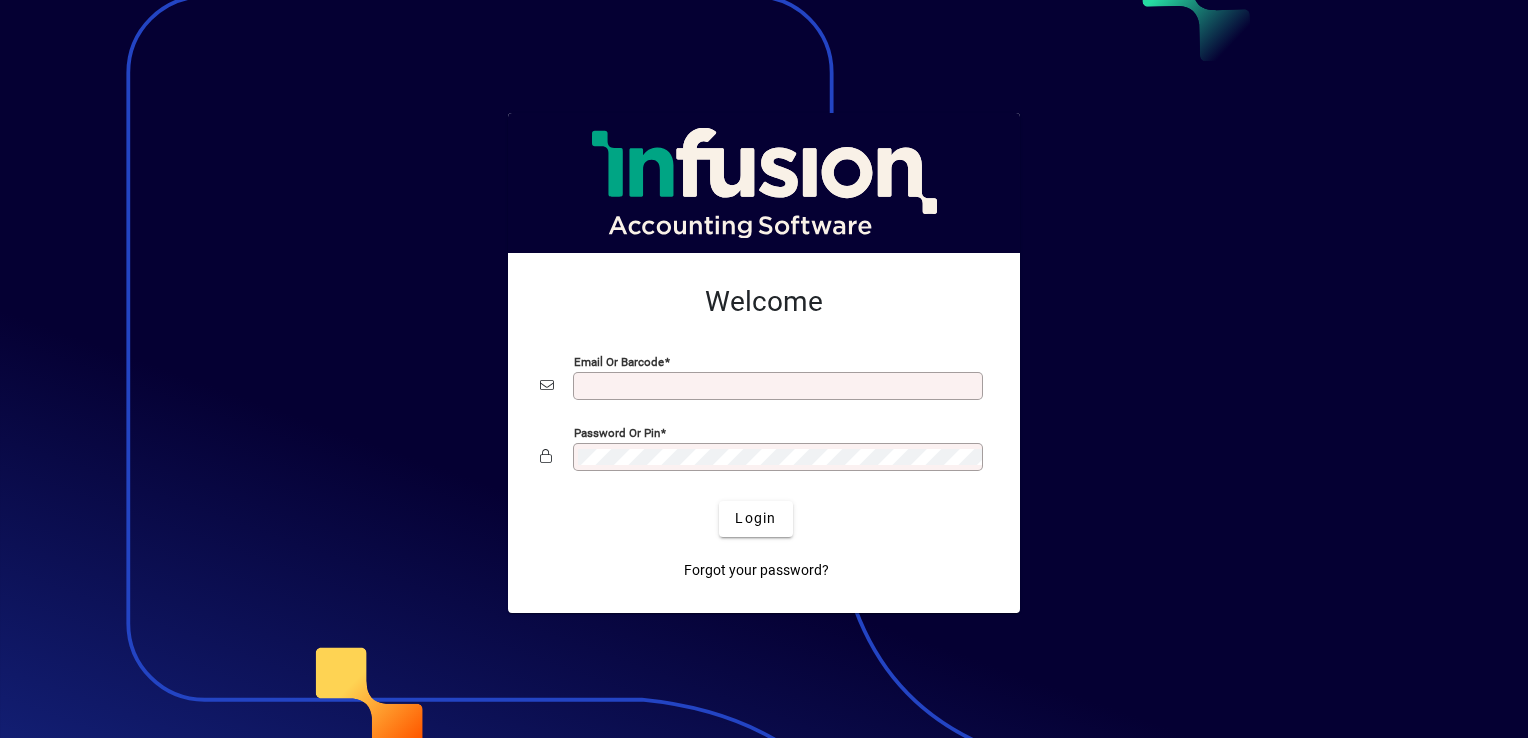 scroll, scrollTop: 0, scrollLeft: 0, axis: both 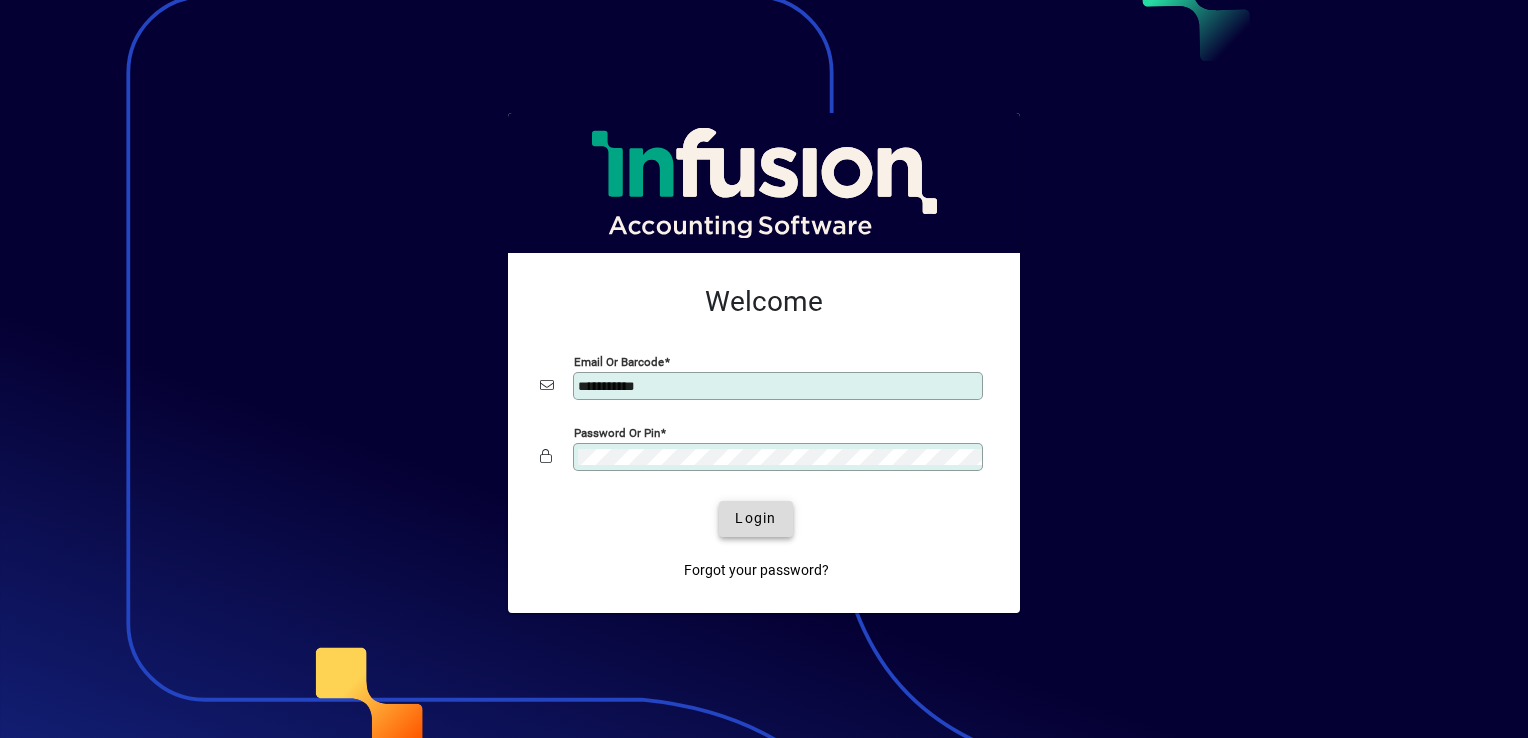 click on "Login" 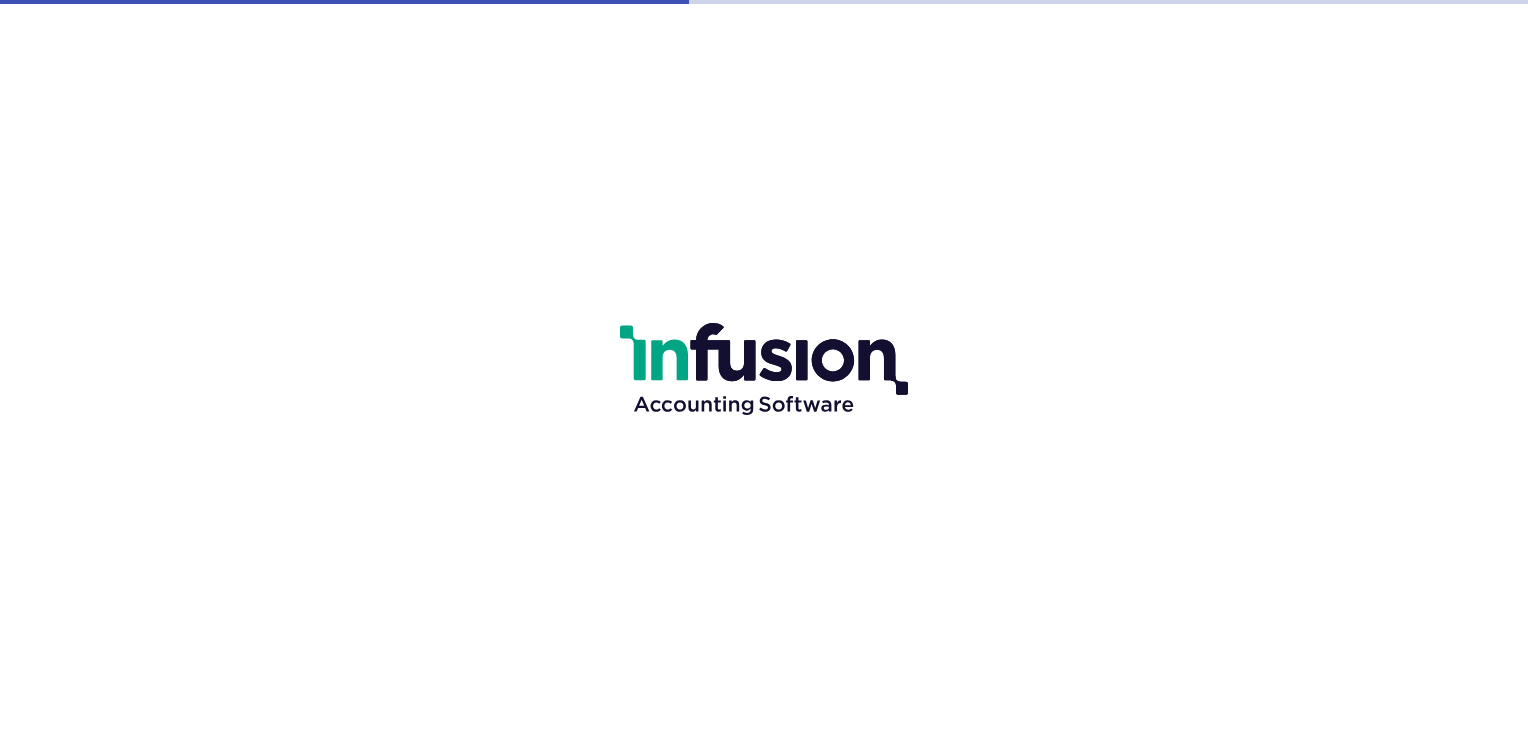 scroll, scrollTop: 0, scrollLeft: 0, axis: both 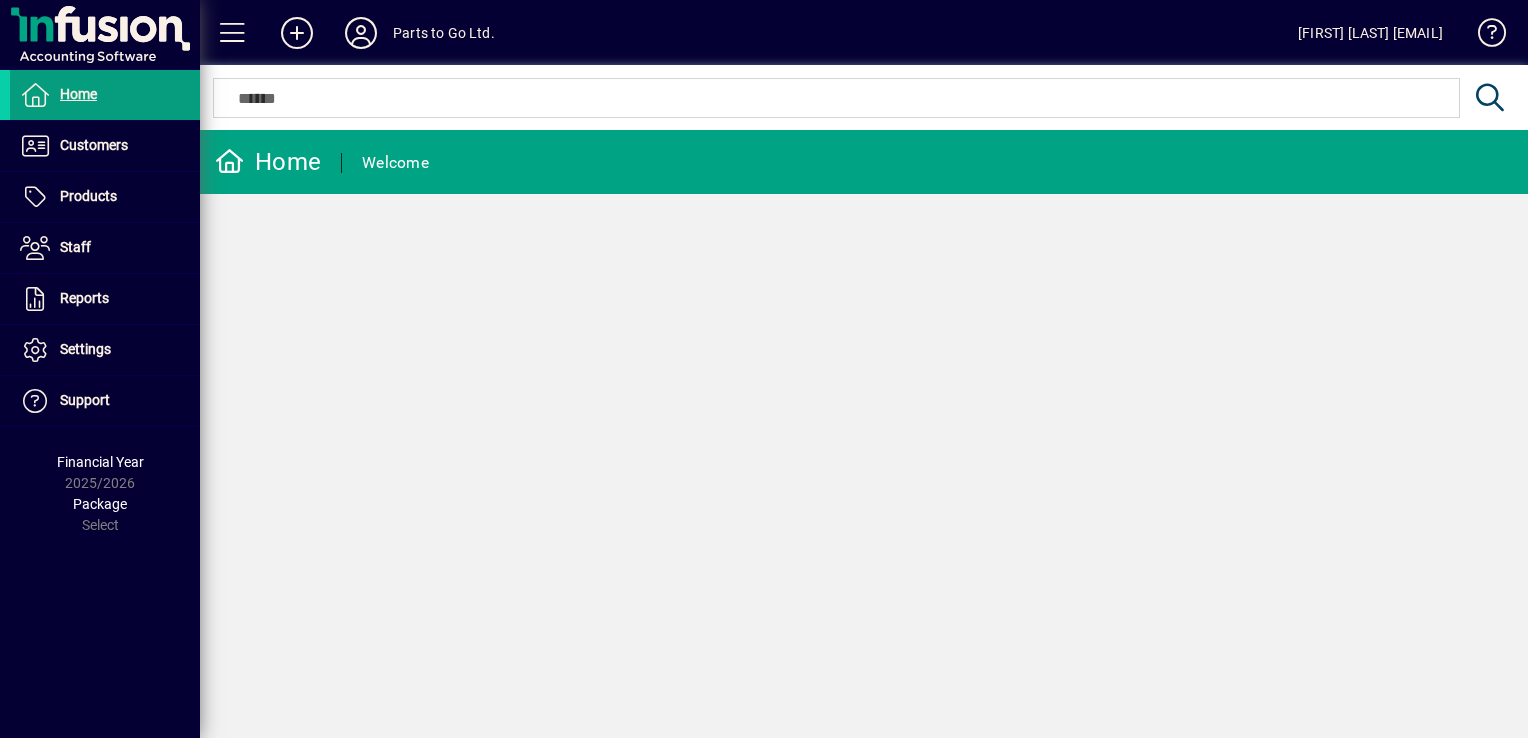 click at bounding box center [836, 98] 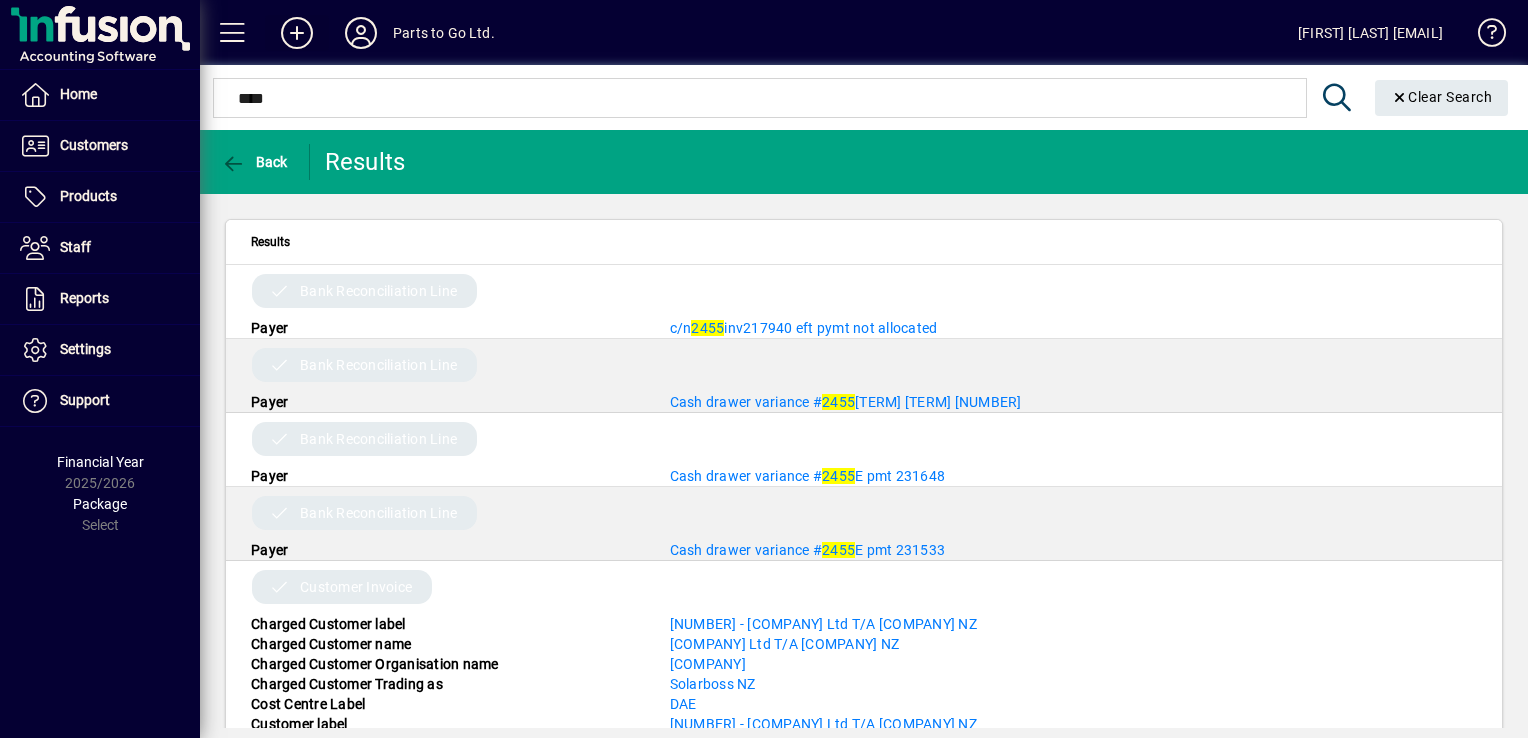type on "****" 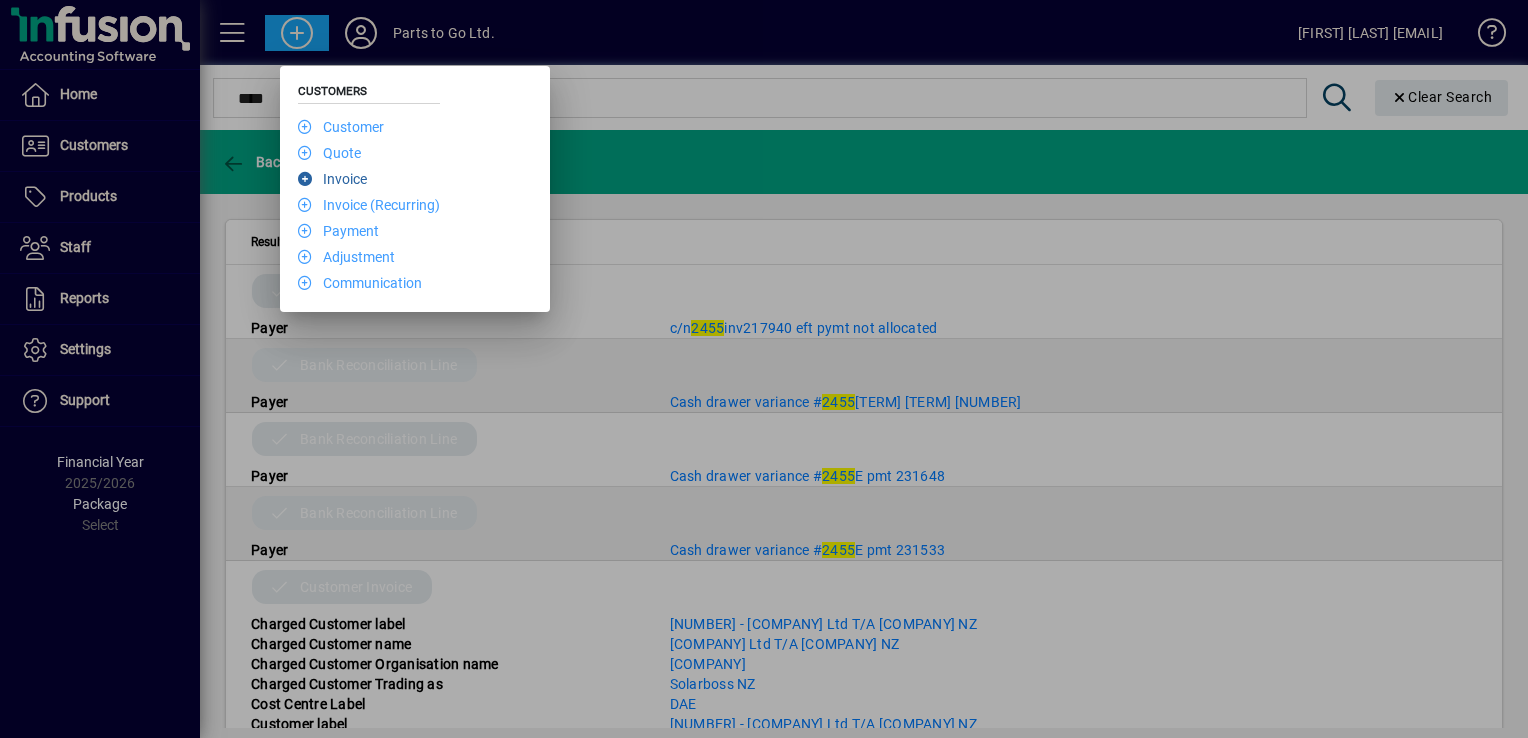 click on "Invoice" at bounding box center [332, 179] 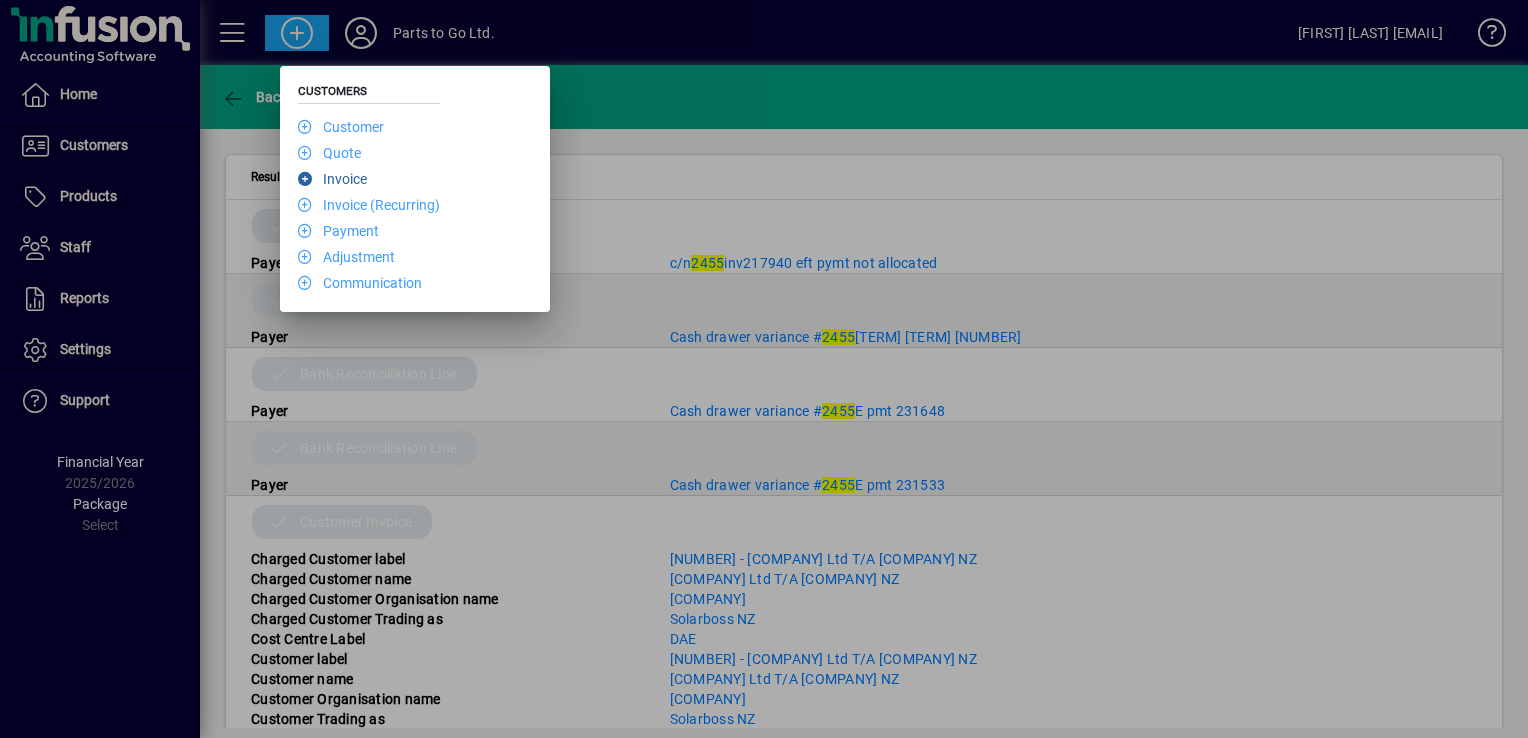type 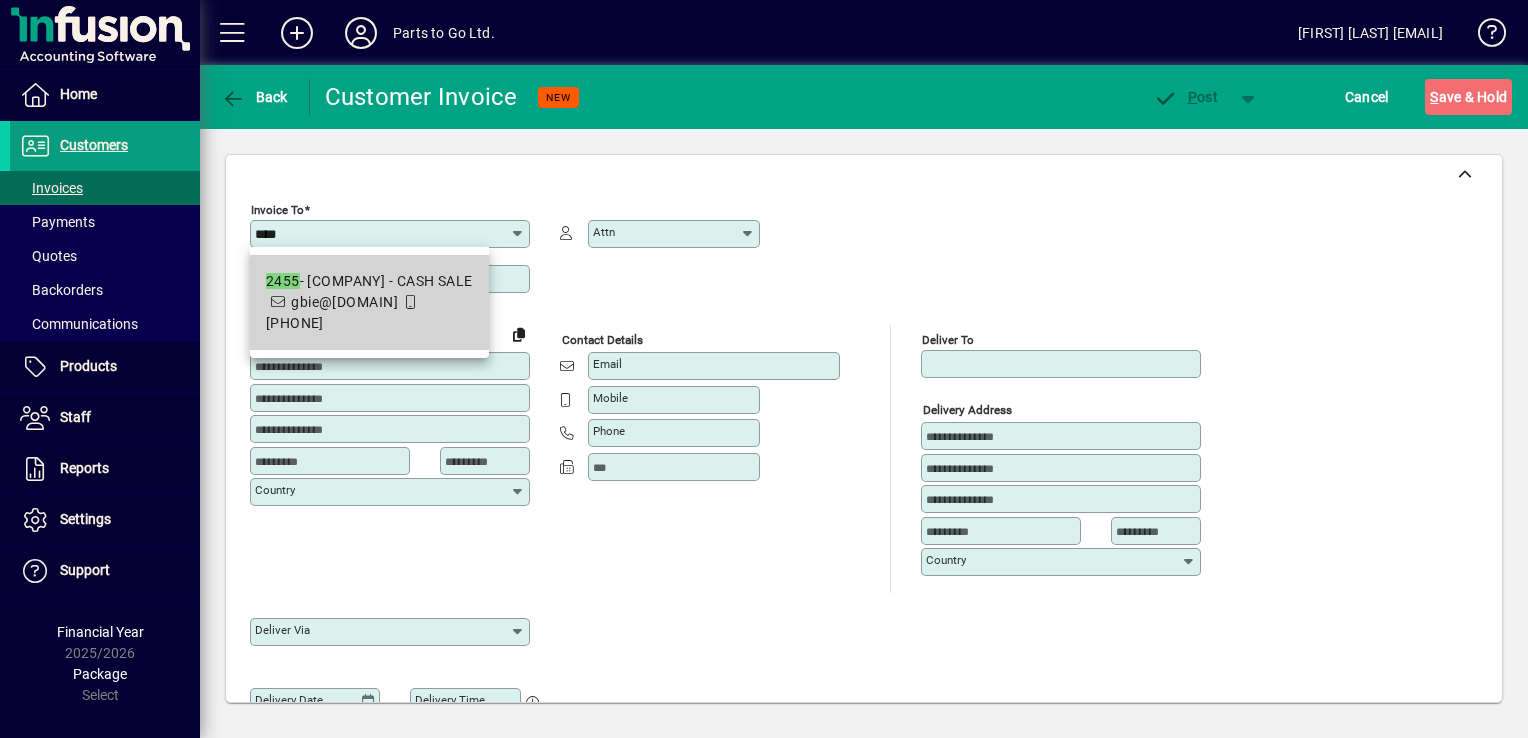 click on "[COMPANY] - CASH SALE" at bounding box center (369, 281) 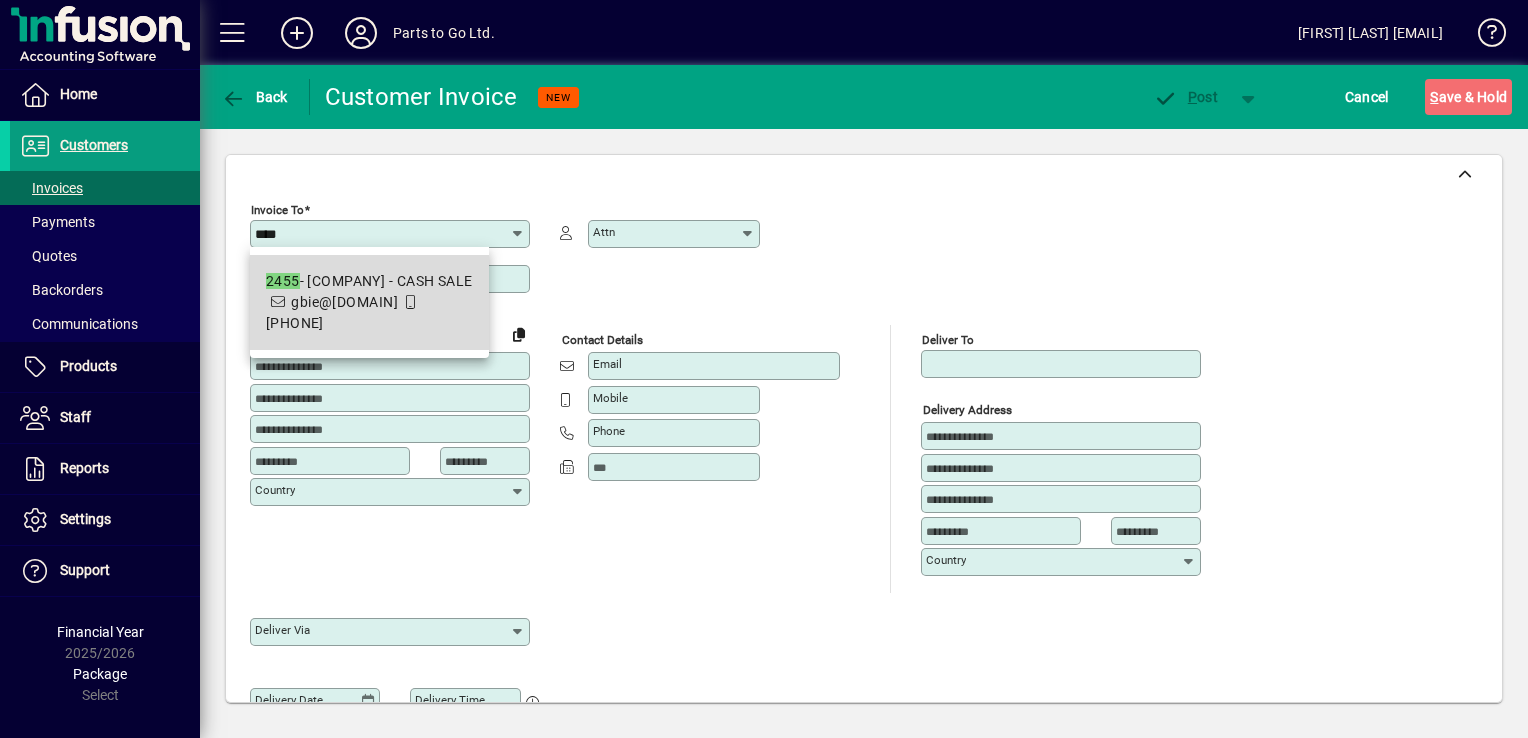 type on "**********" 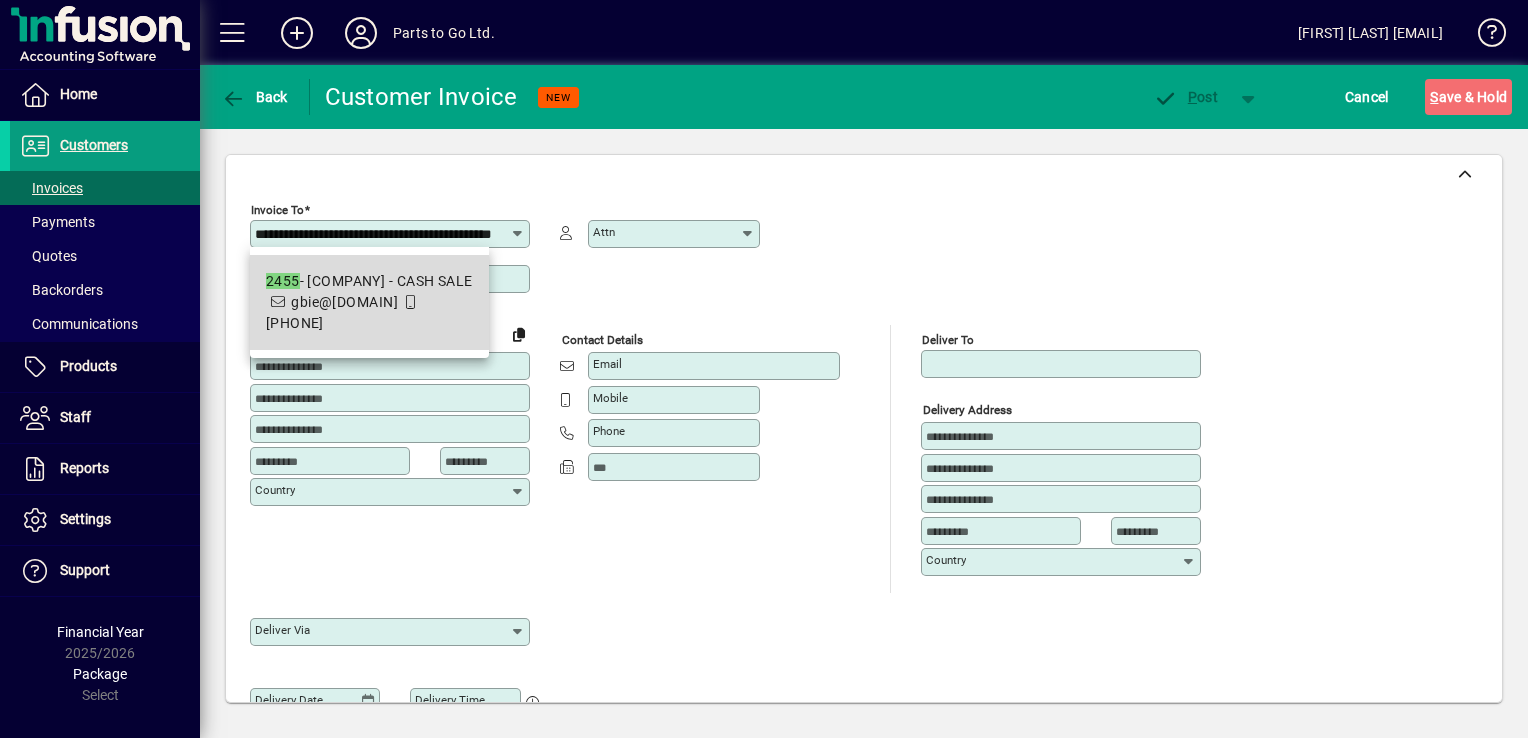 scroll, scrollTop: 0, scrollLeft: 0, axis: both 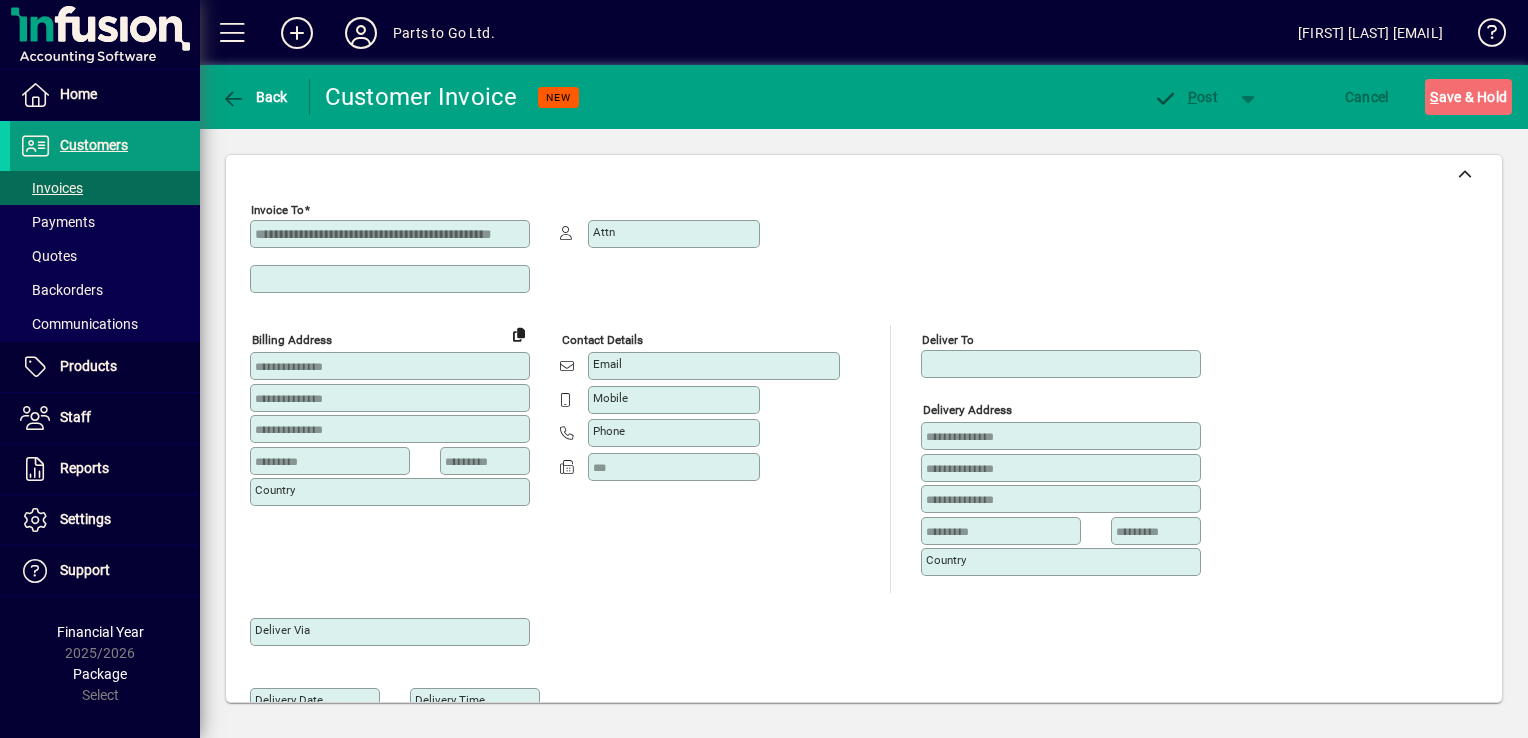 type on "*********" 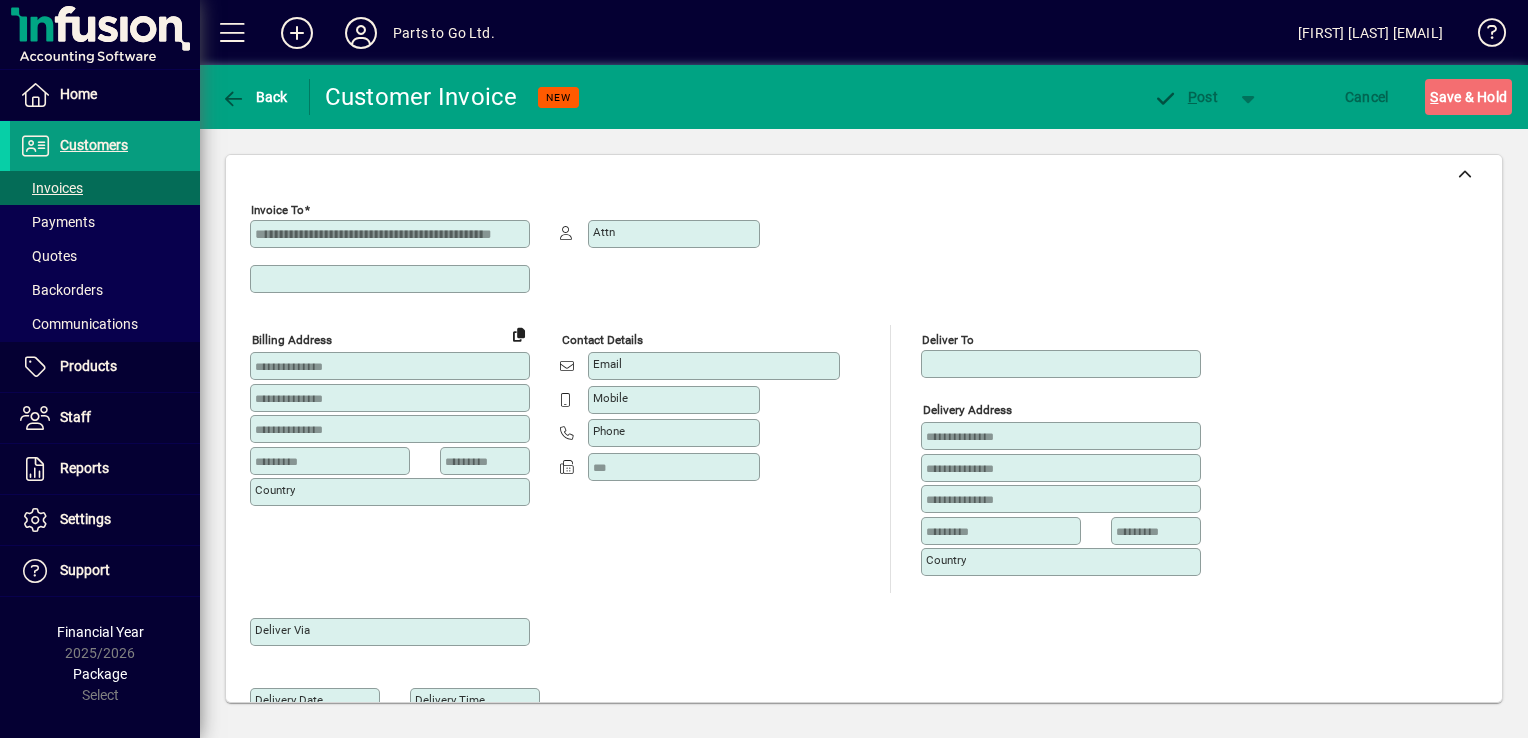 type on "******" 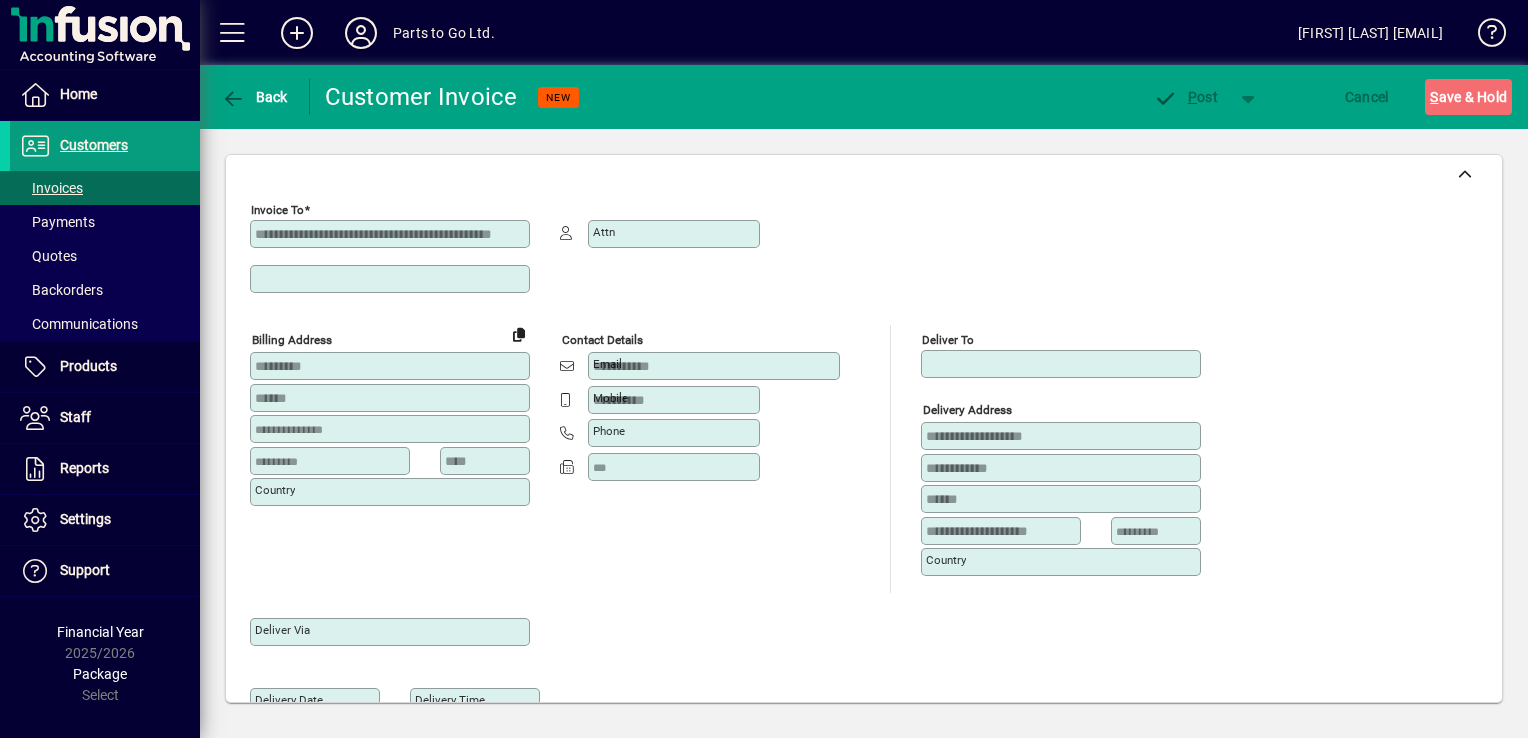 type on "**********" 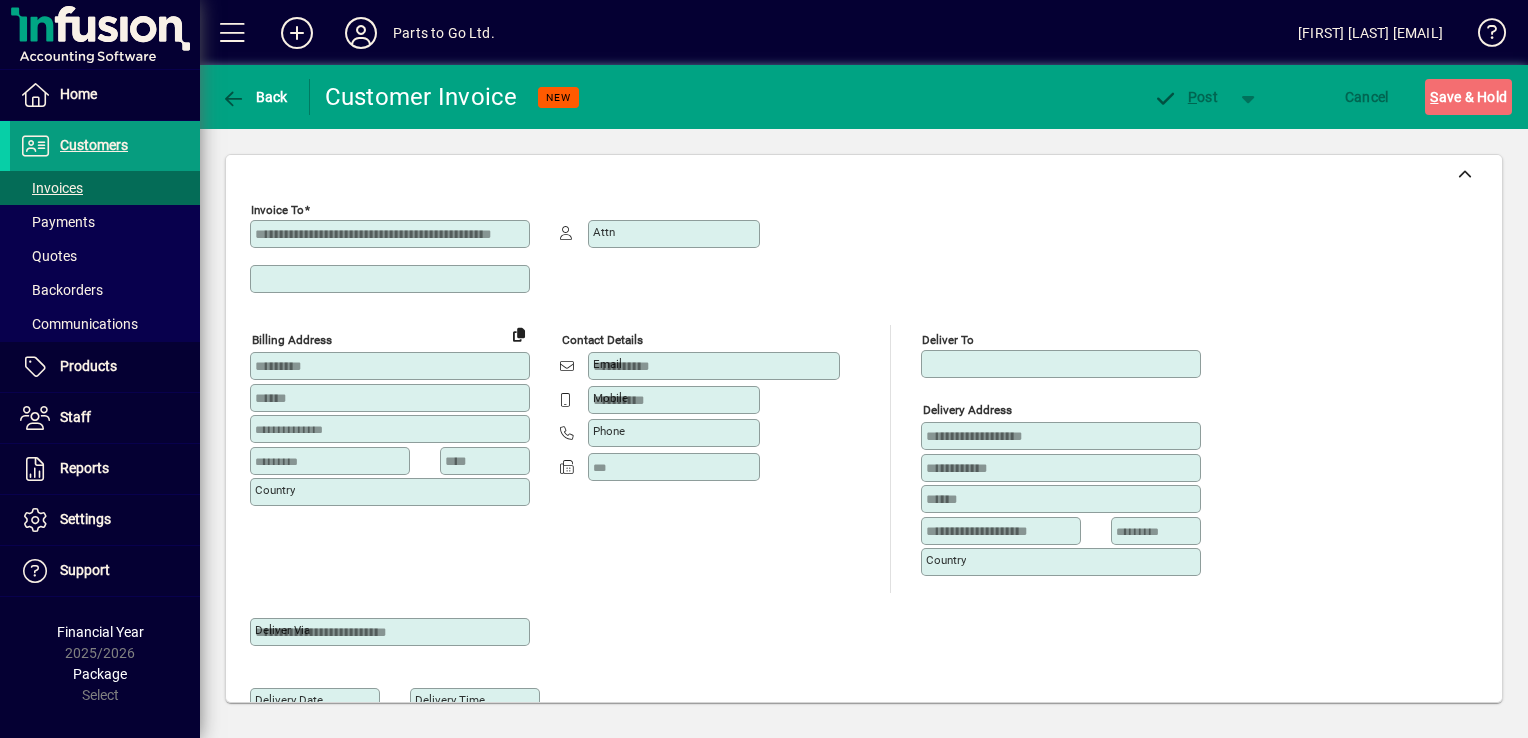 type on "**********" 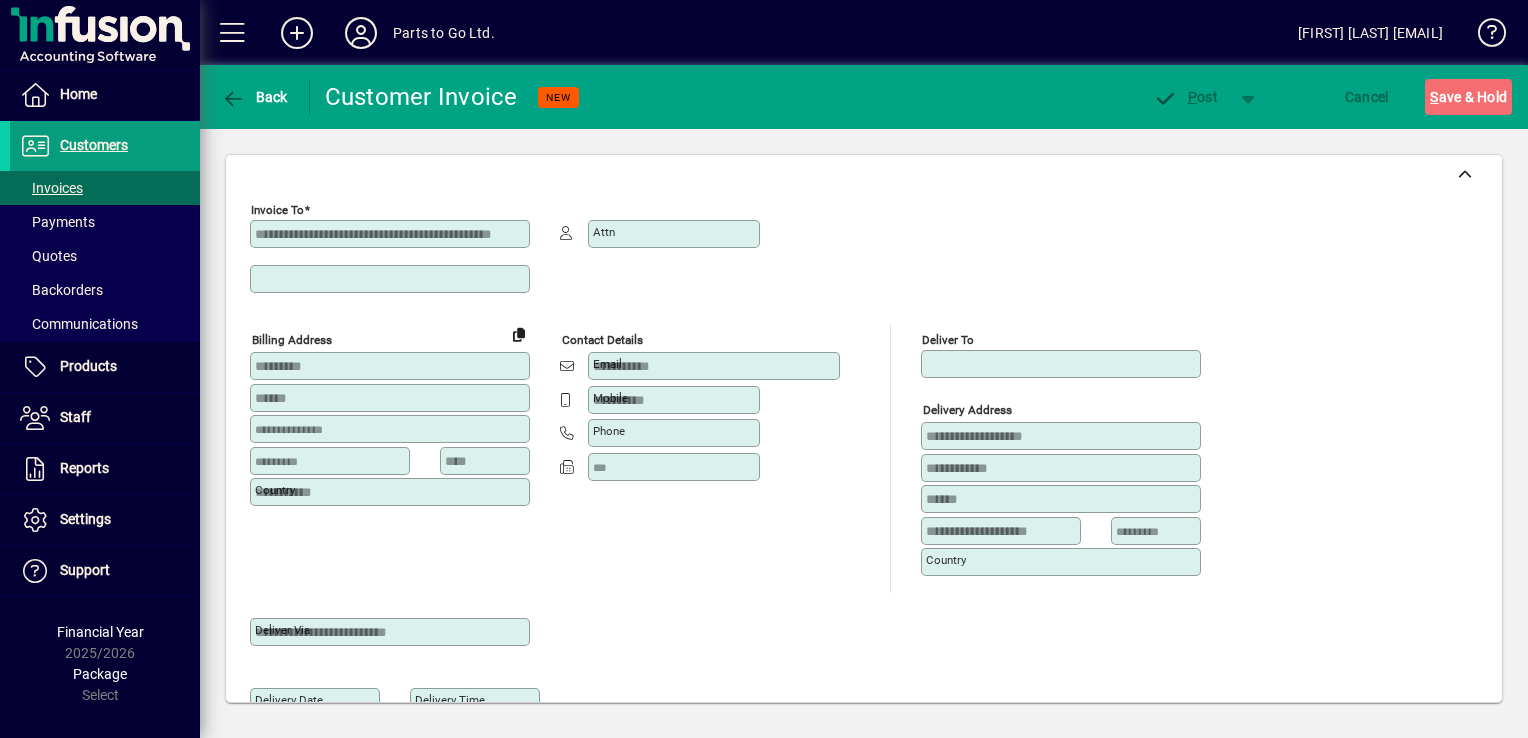 type on "**********" 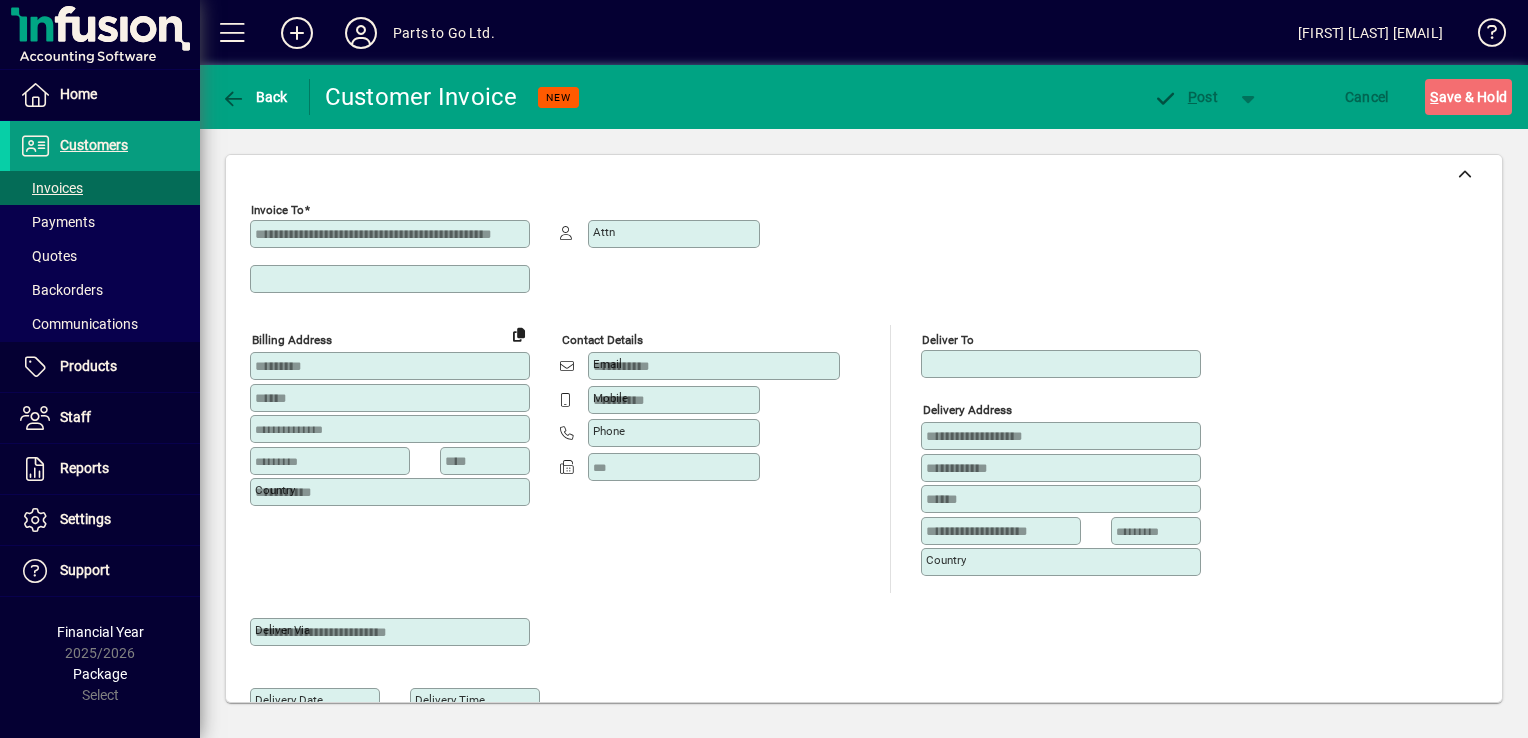 type on "**********" 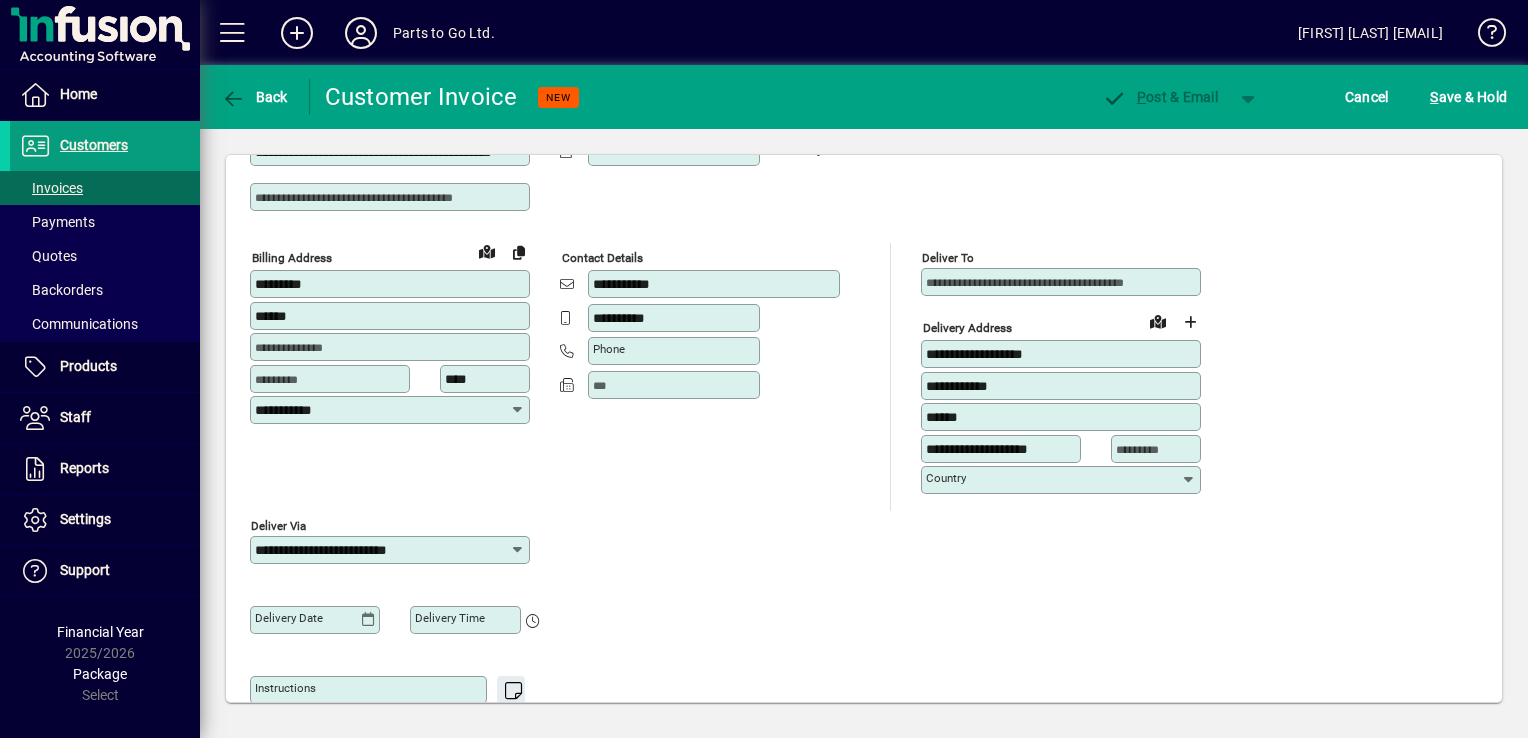 scroll, scrollTop: 0, scrollLeft: 0, axis: both 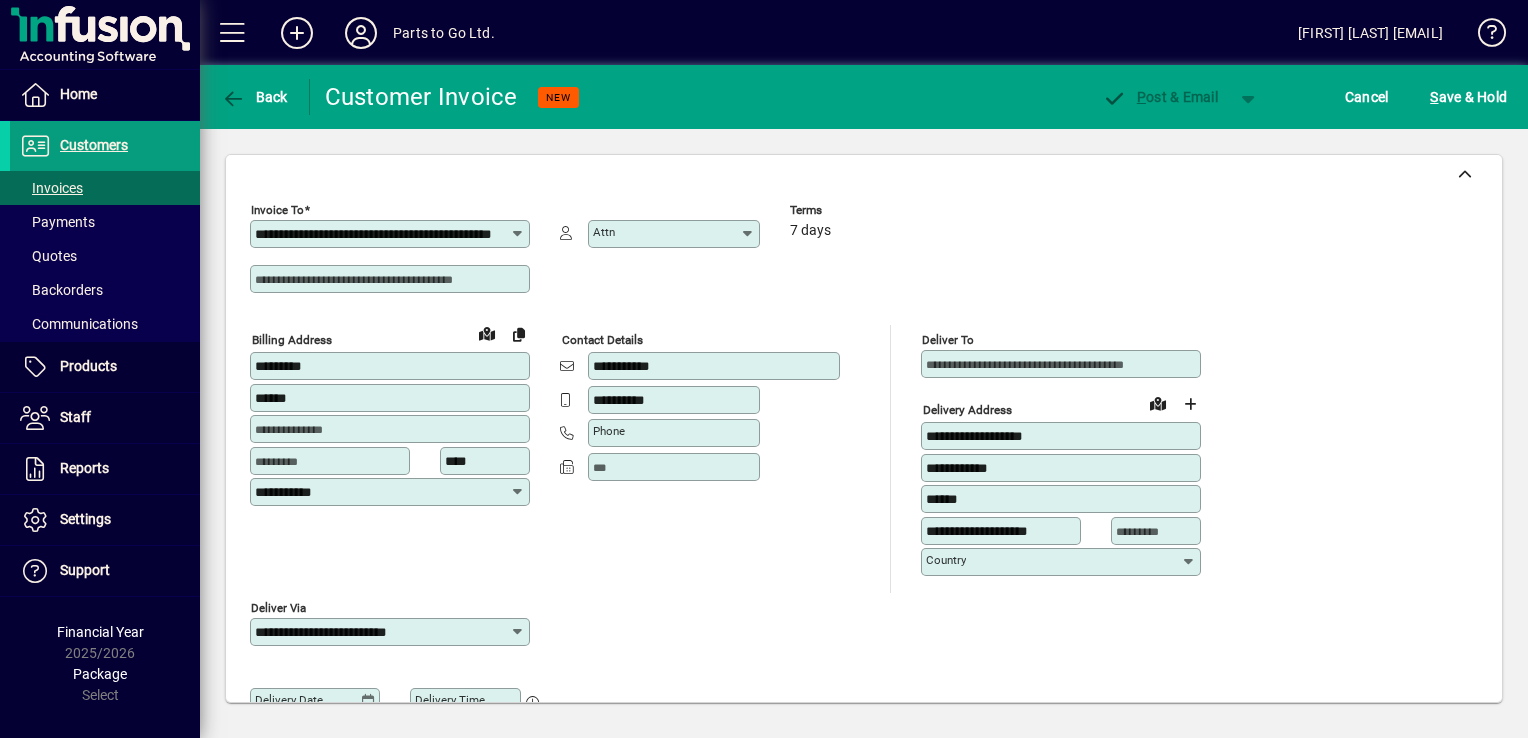 click at bounding box center (392, 279) 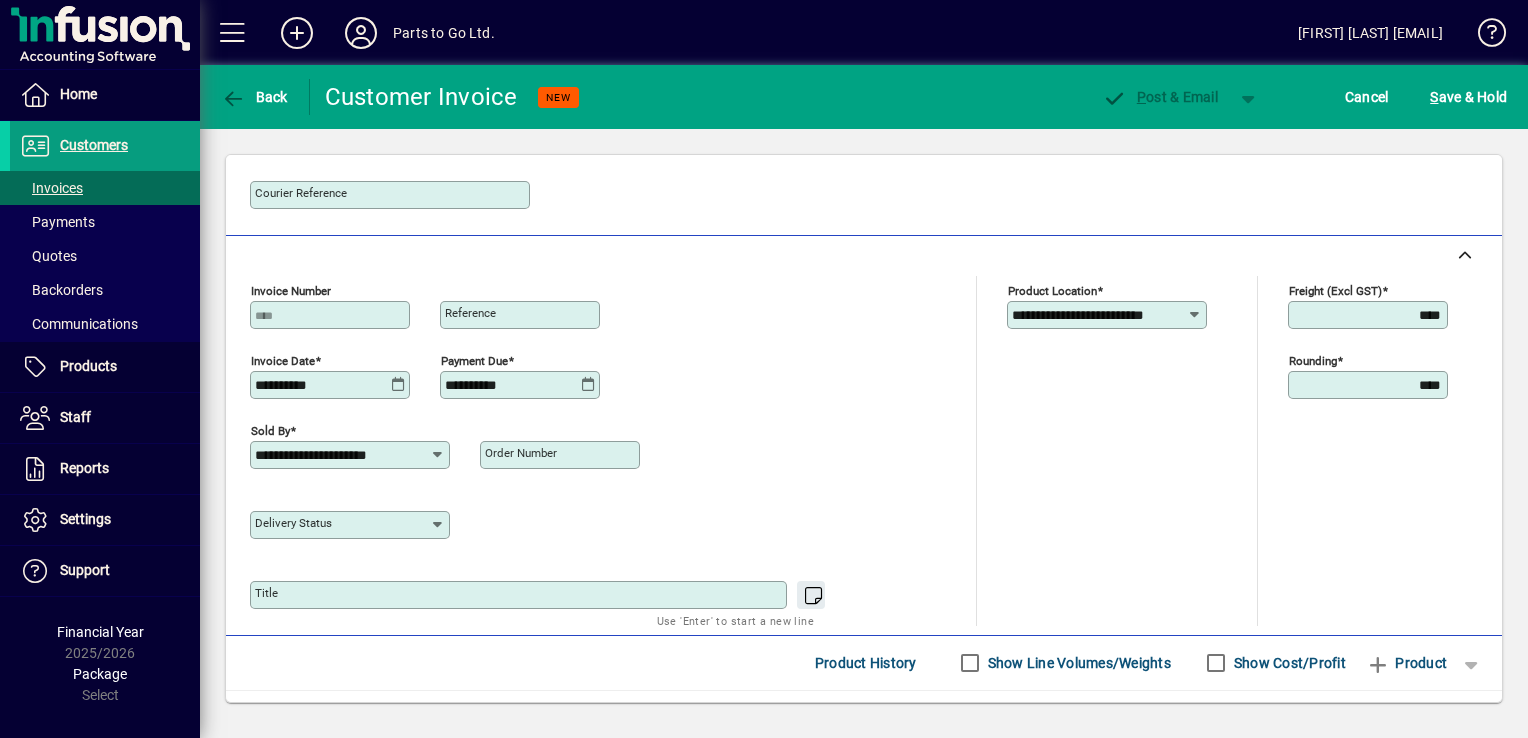 scroll, scrollTop: 700, scrollLeft: 0, axis: vertical 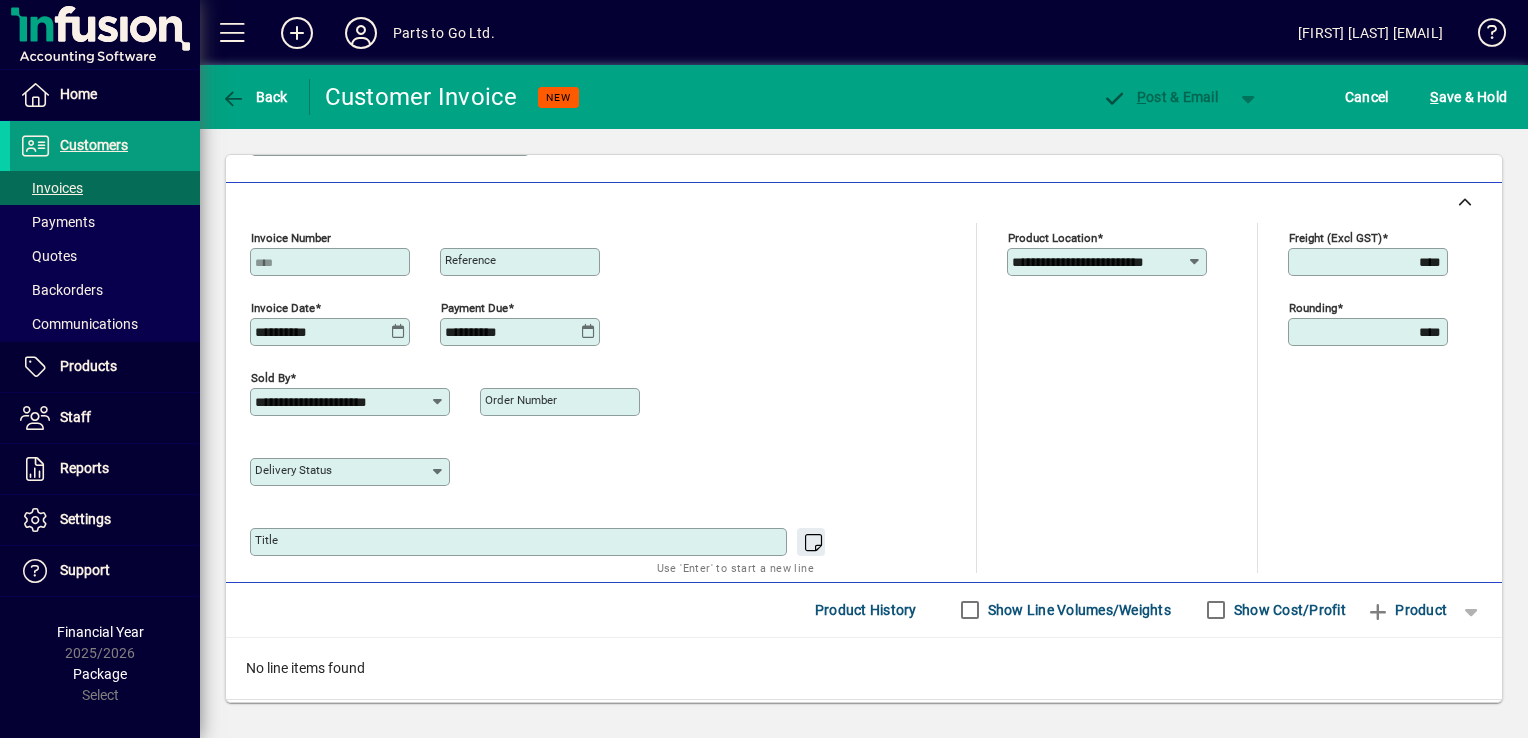 type on "*******" 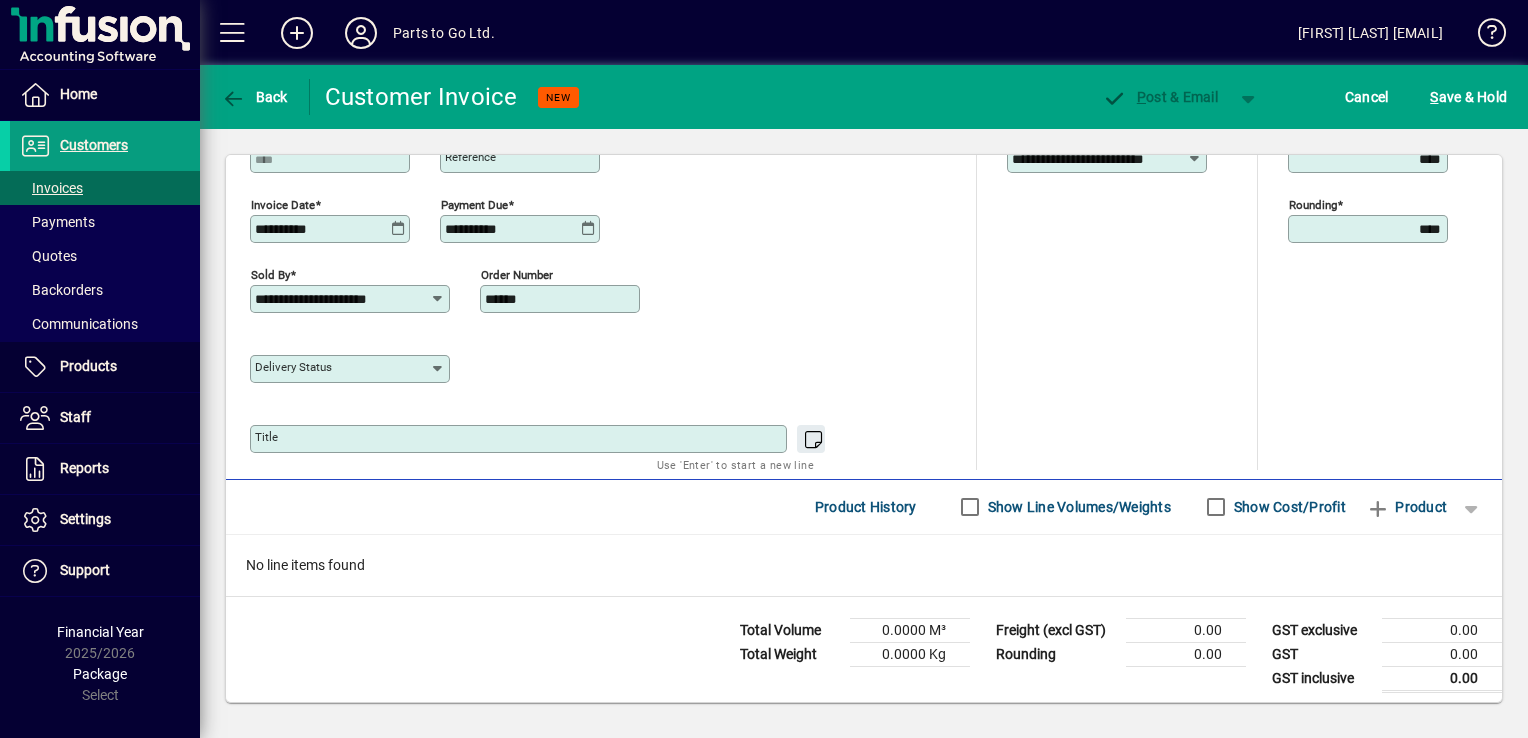 scroll, scrollTop: 804, scrollLeft: 0, axis: vertical 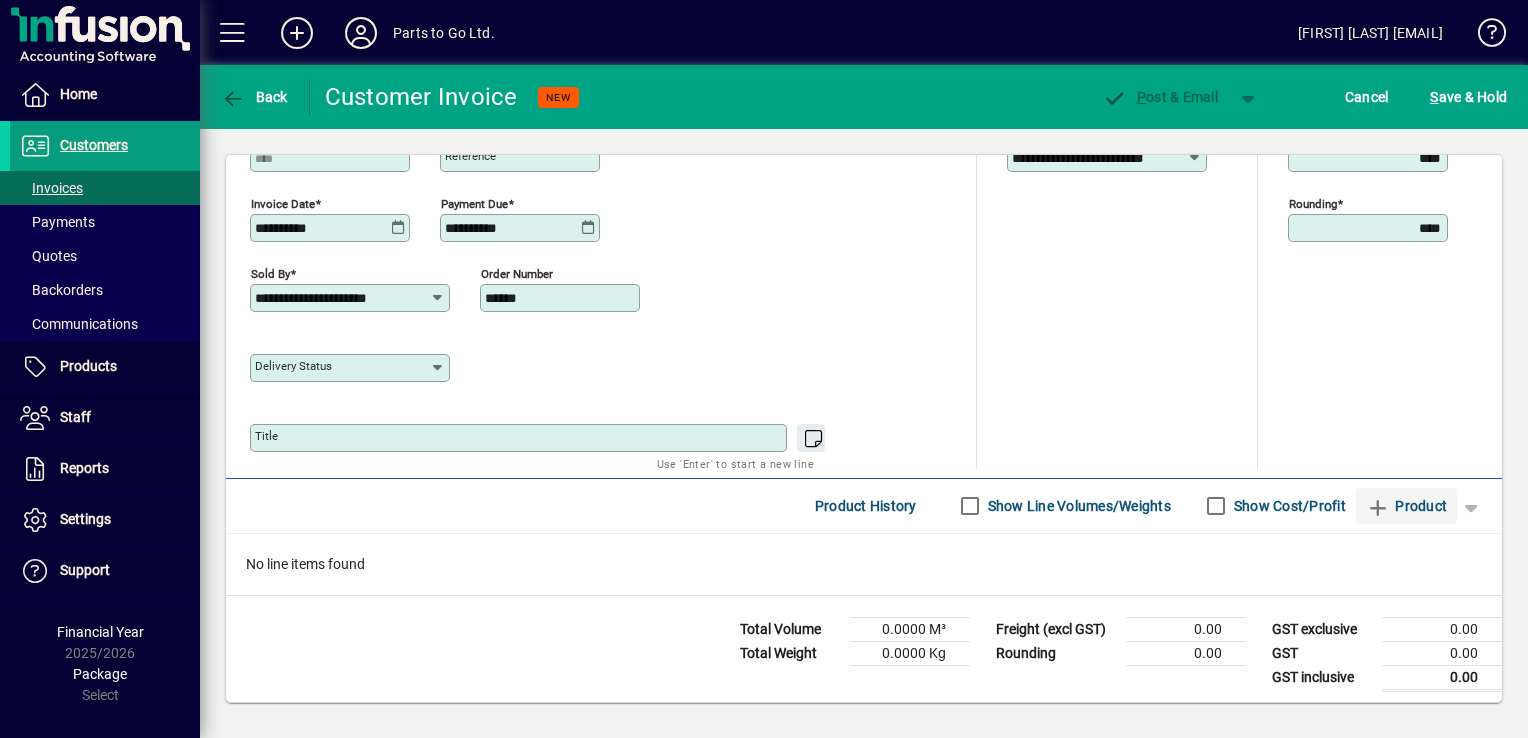 type on "******" 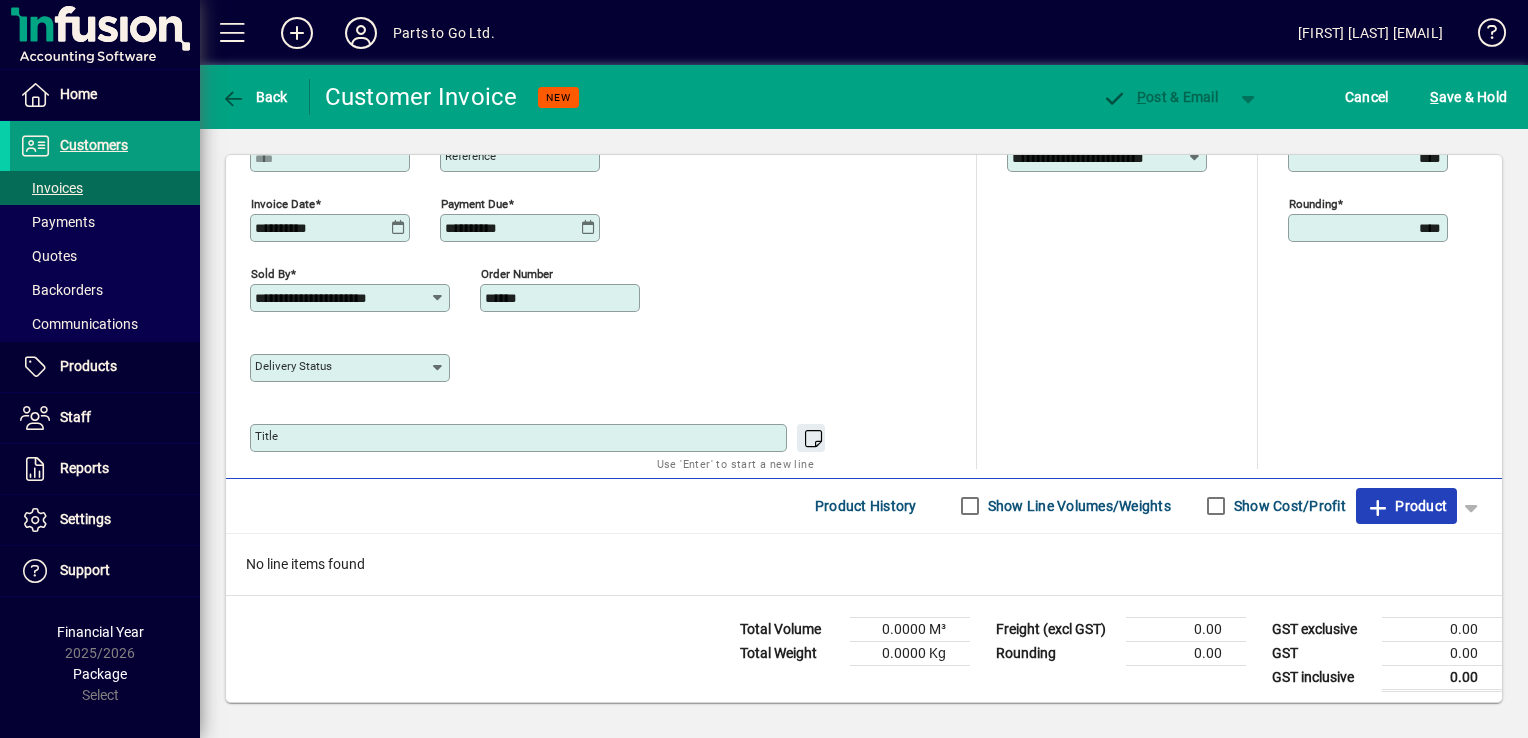 click on "Product" 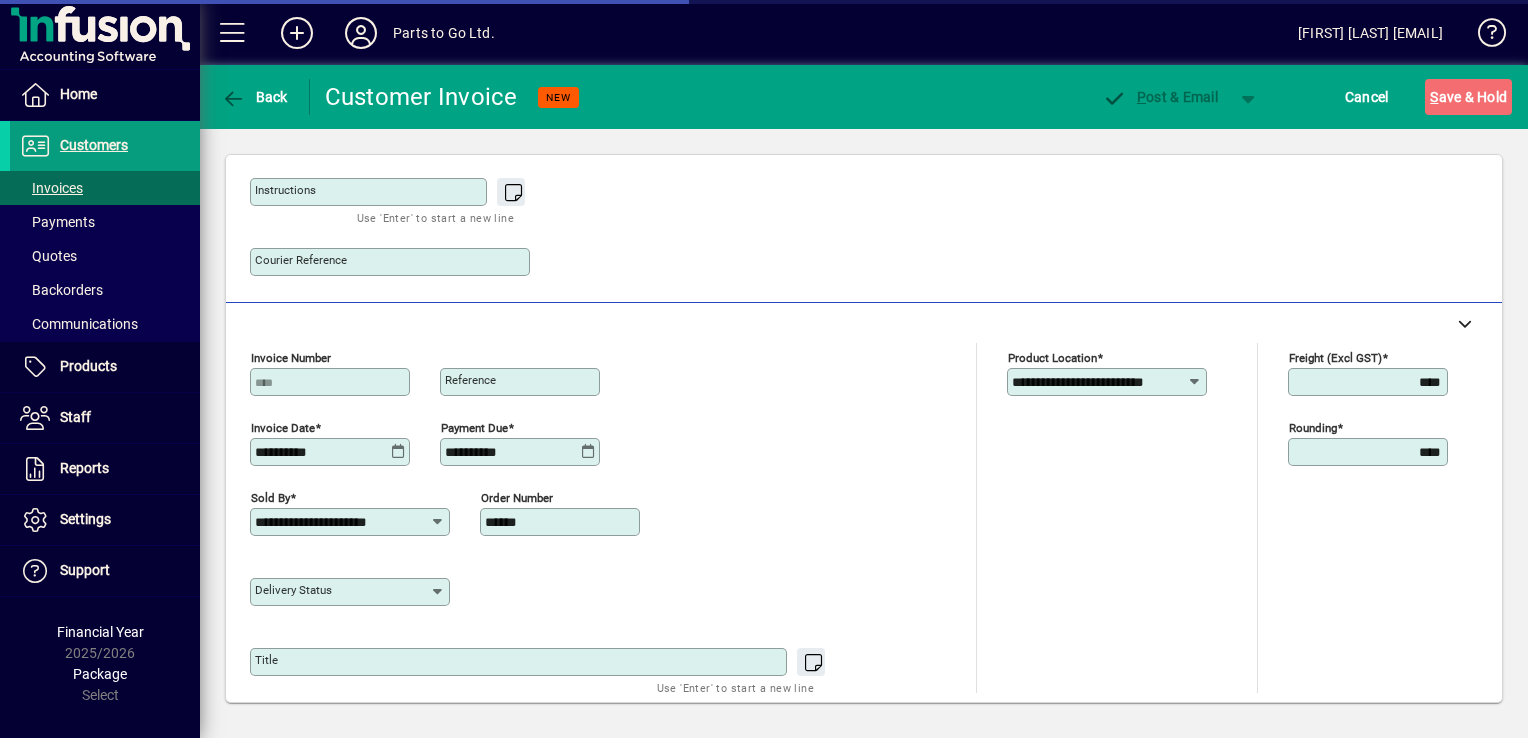 scroll, scrollTop: 104, scrollLeft: 0, axis: vertical 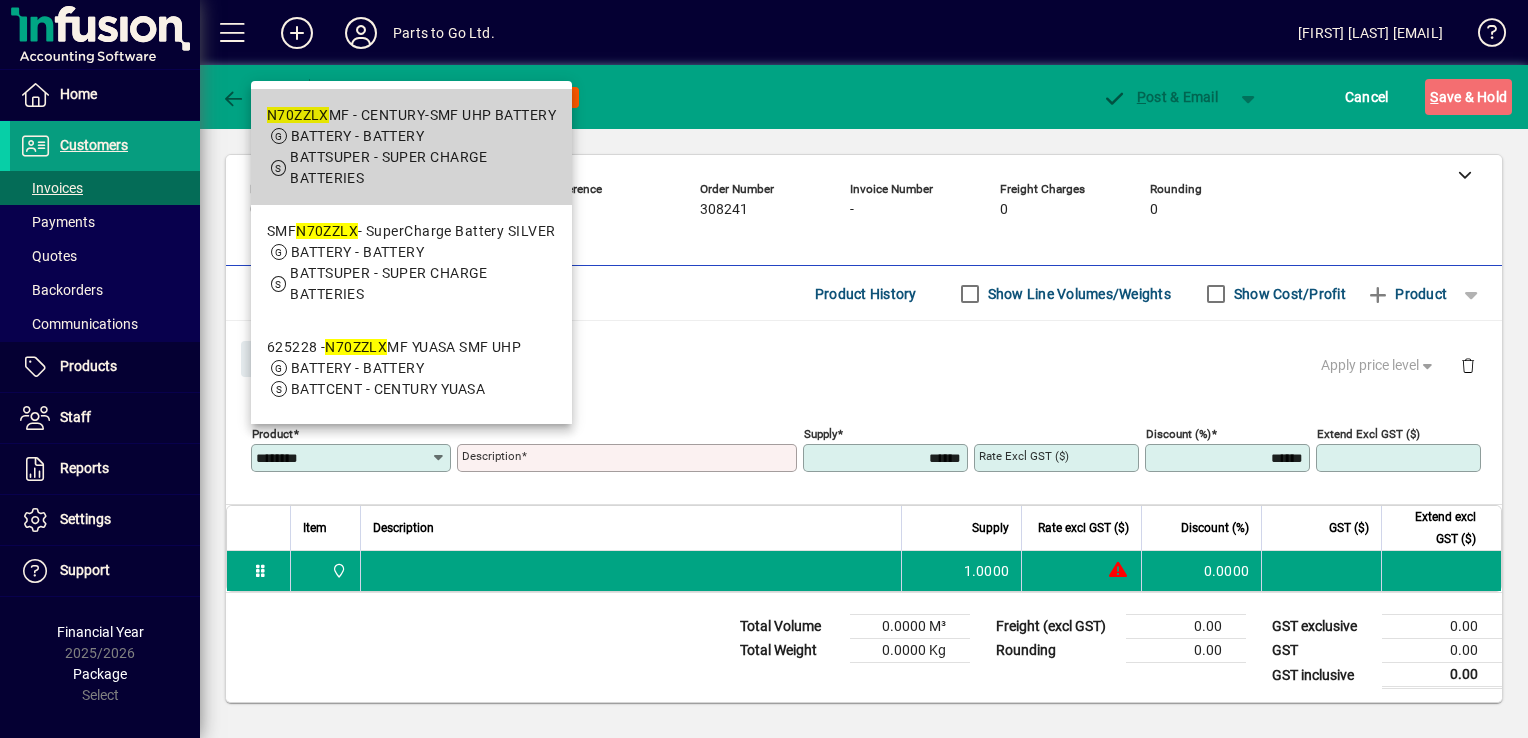 click on "BATTSUPER - SUPER CHARGE BATTERIES" at bounding box center [389, 167] 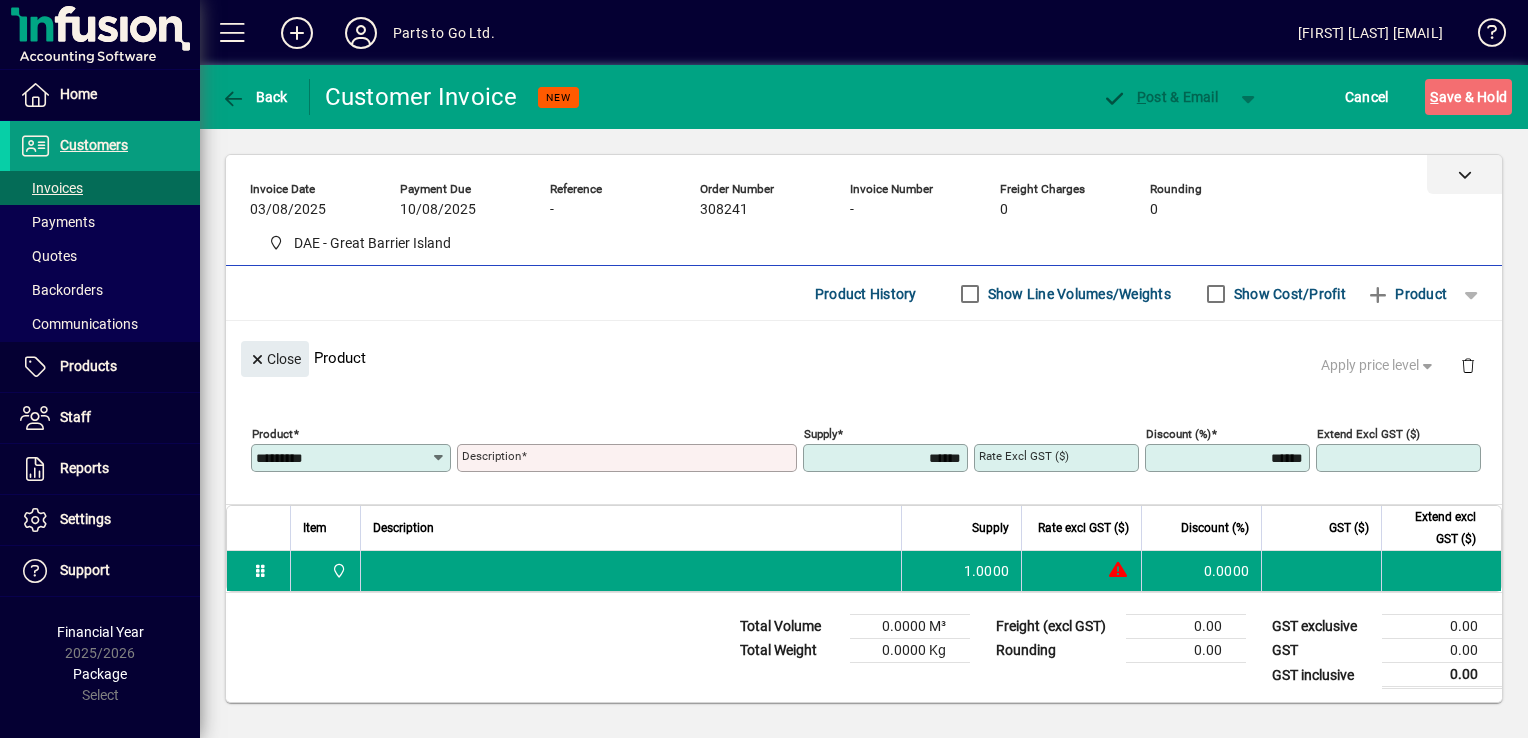 type on "**********" 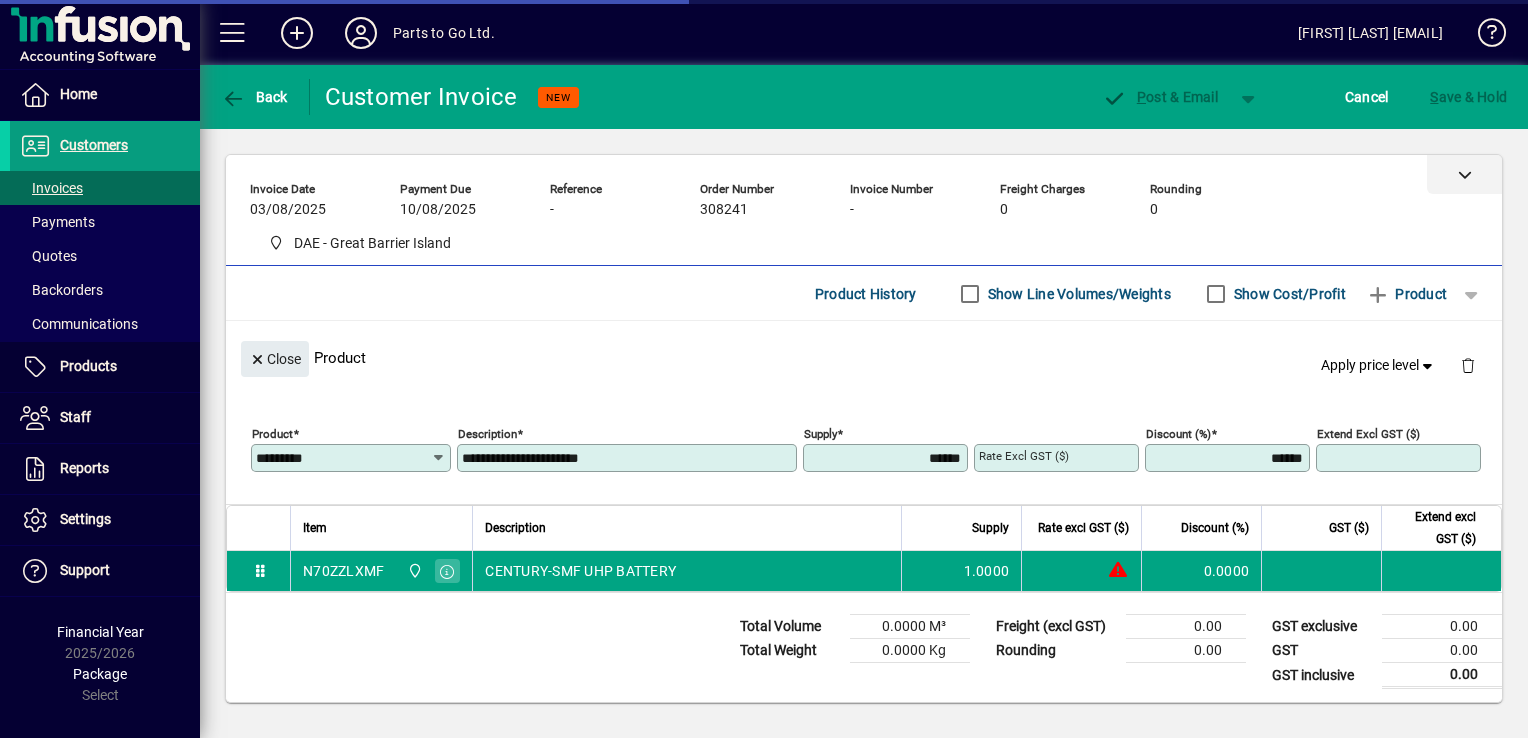 type on "********" 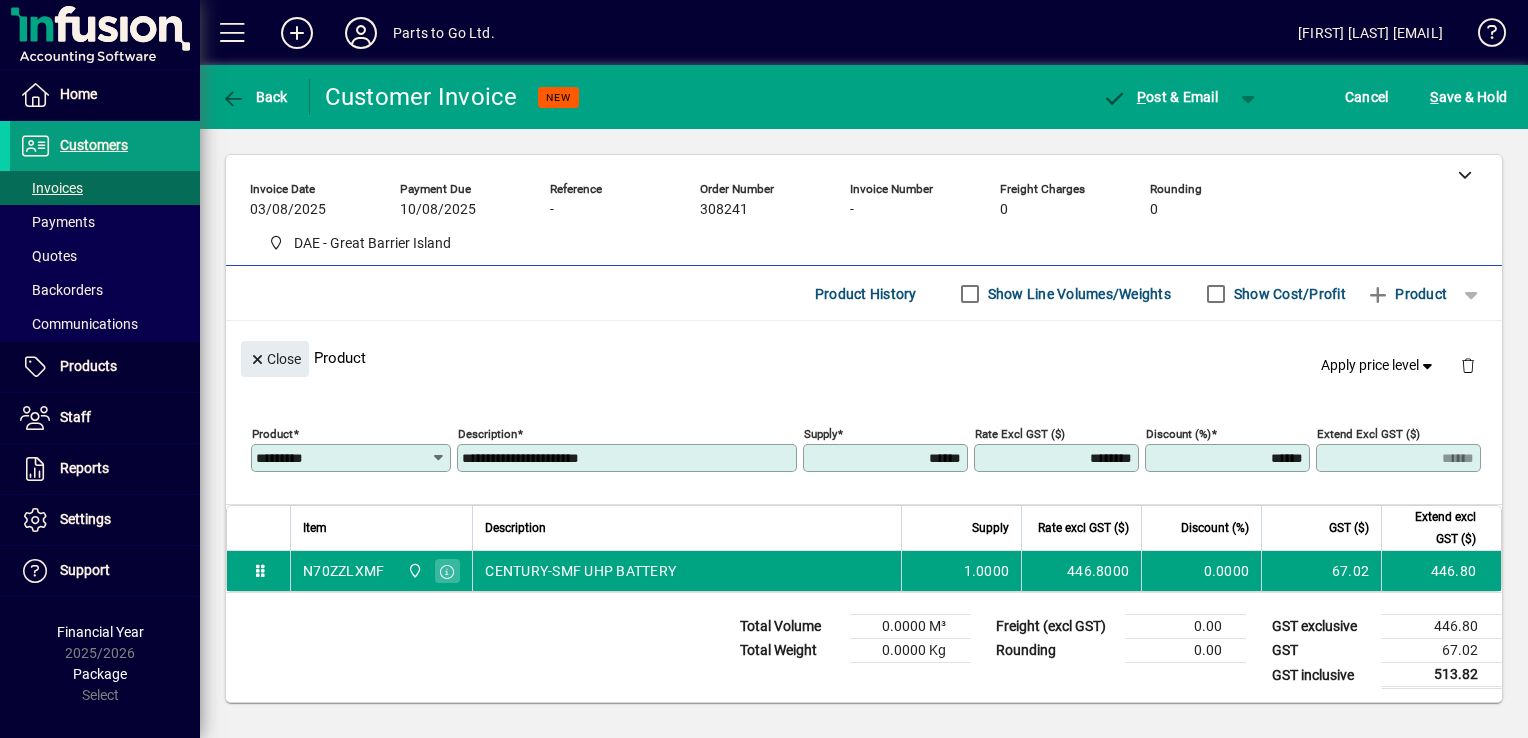 click 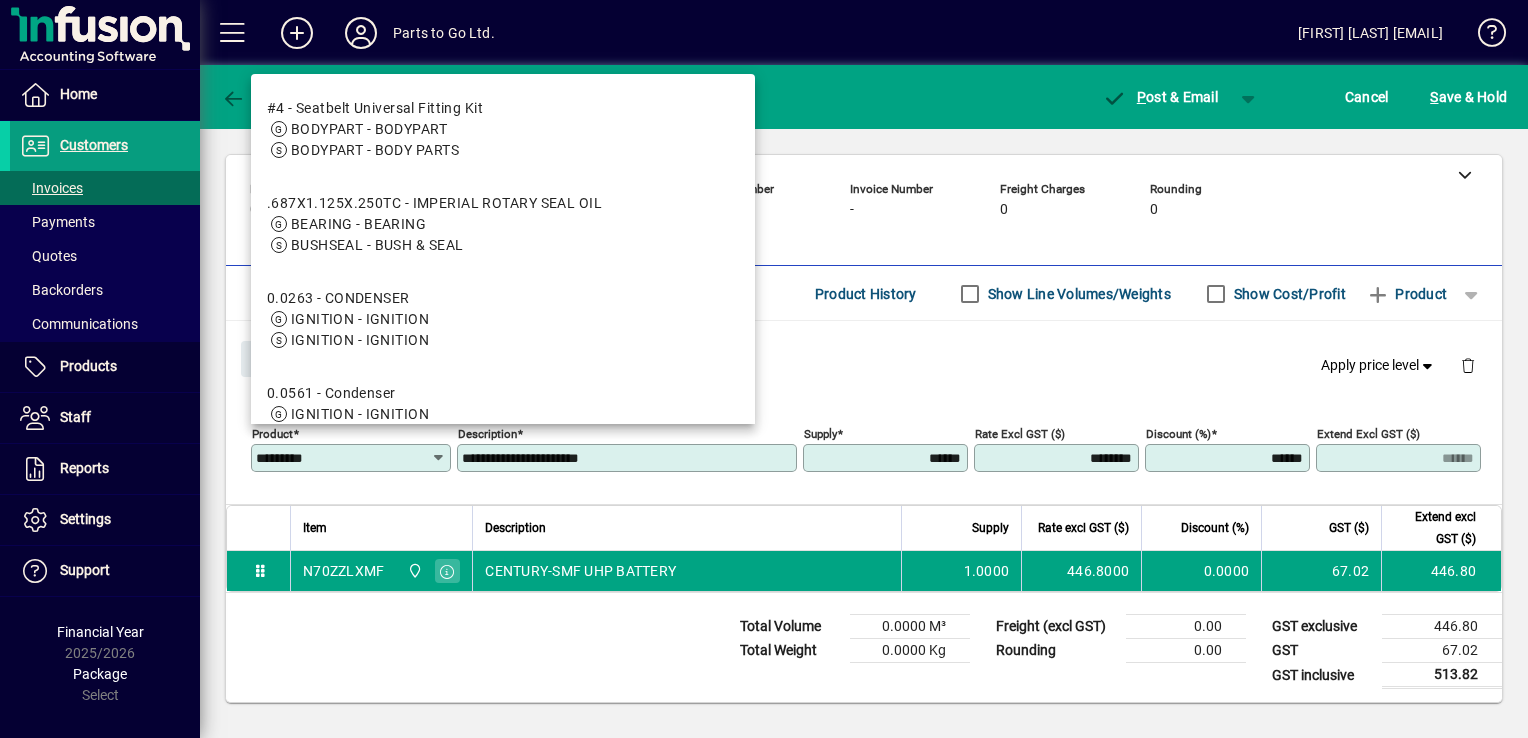 click on "Product *********" 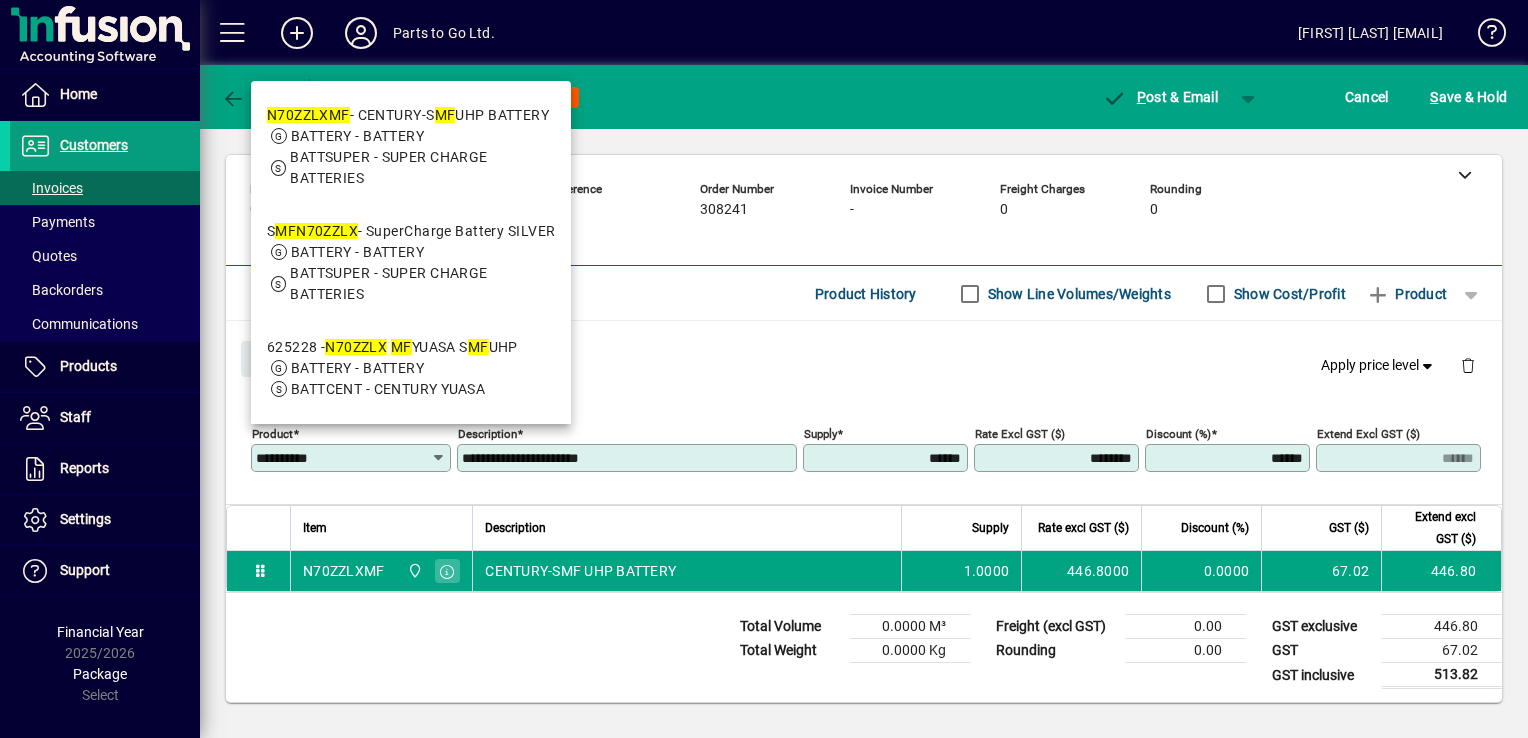 click on "BATTERY - BATTERY" at bounding box center [357, 368] 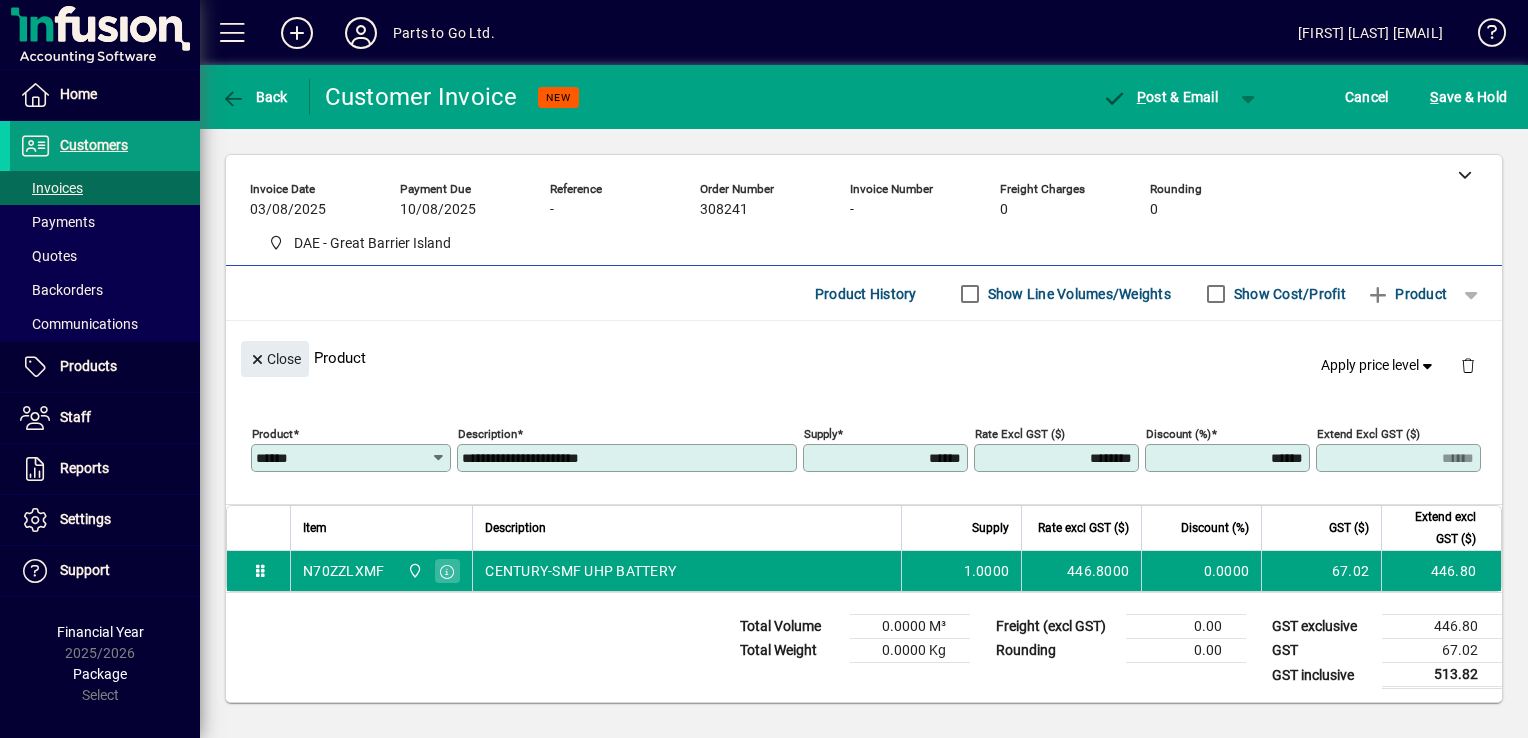 type on "**********" 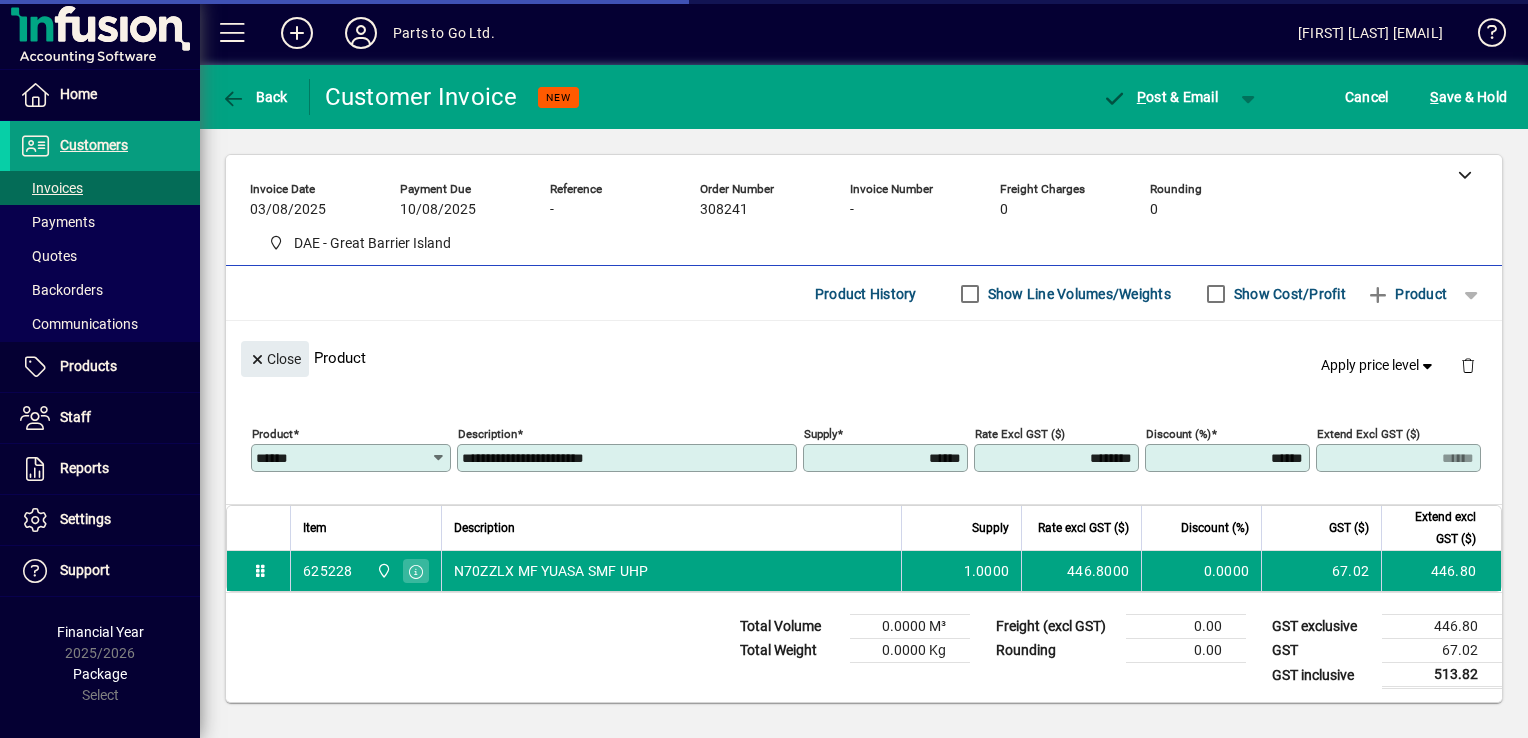 type on "********" 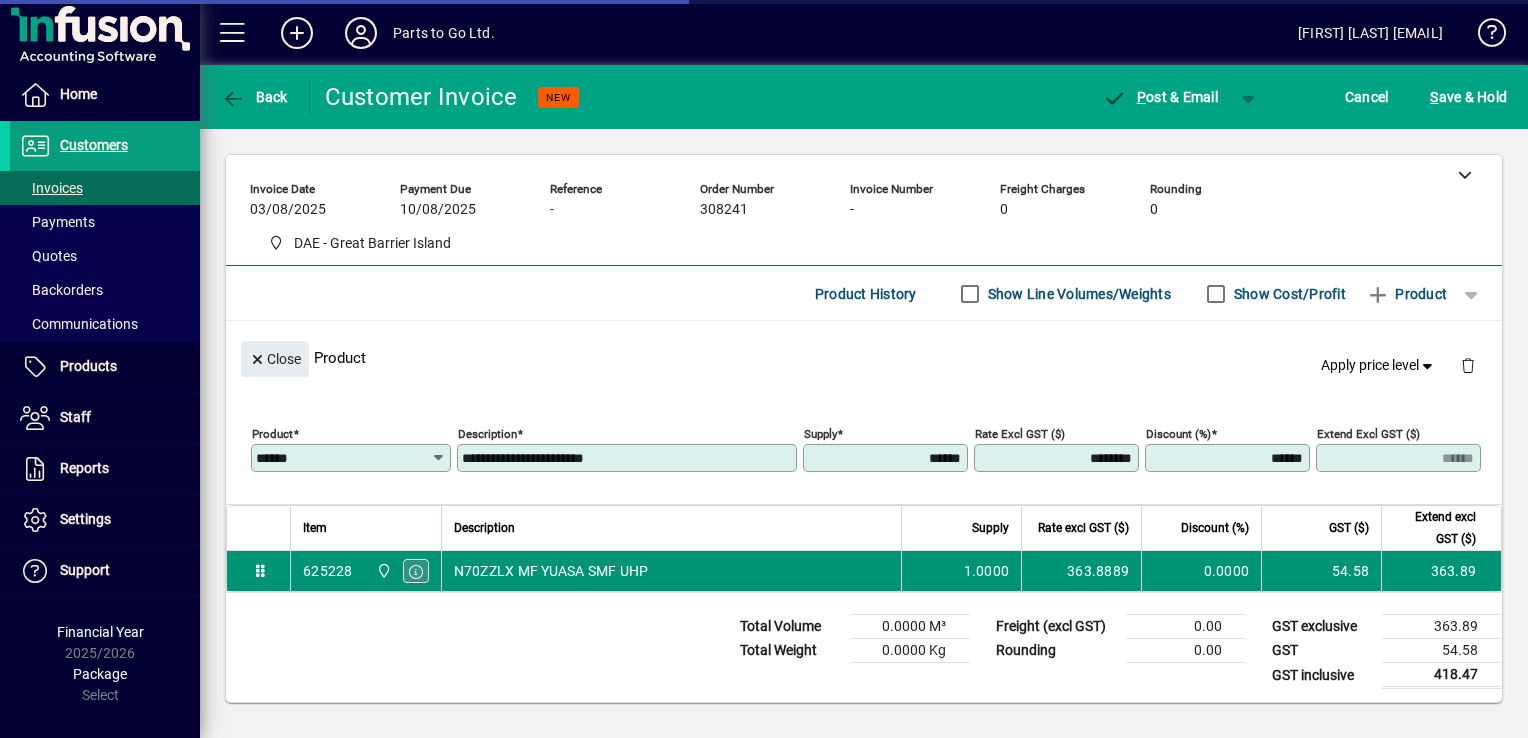 click 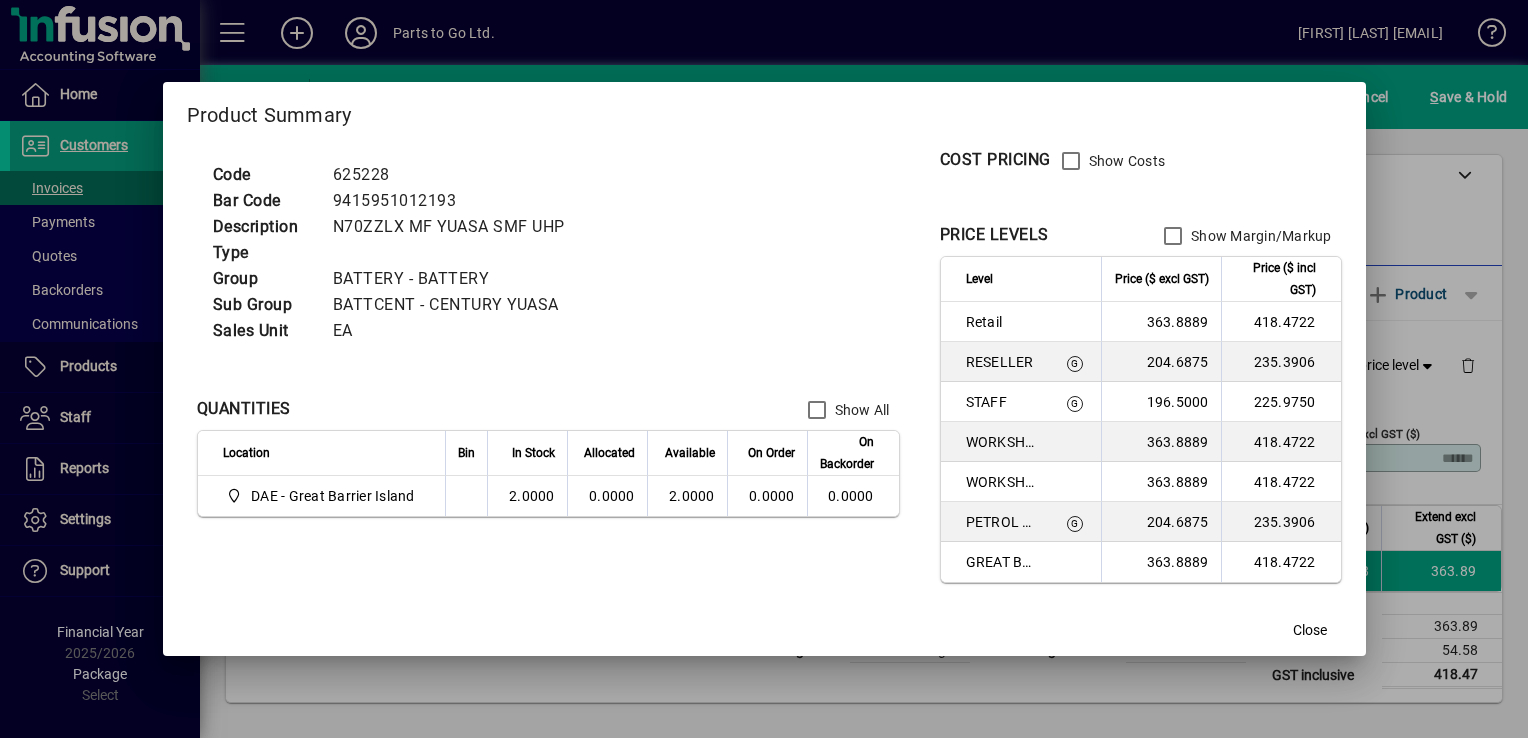 click on "Code [NUMBER] Bar Code [NUMBER] Description N70ZZLX MF YUASA SMF UHP Type Group BATTERY - BATTERY Sub Group BATTCENT - CENTURY YUASA Sales Unit EA" at bounding box center [437, 250] 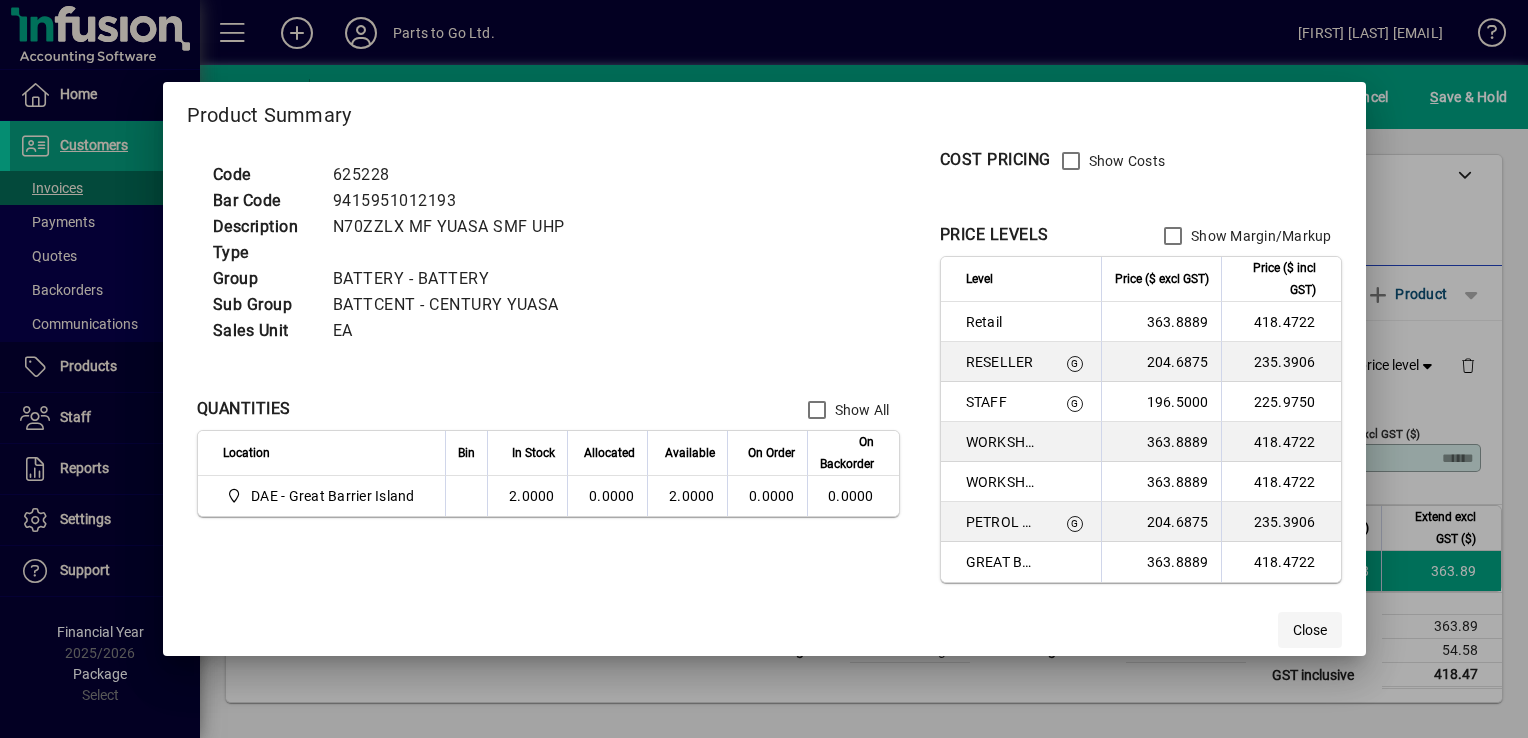 click on "Close" 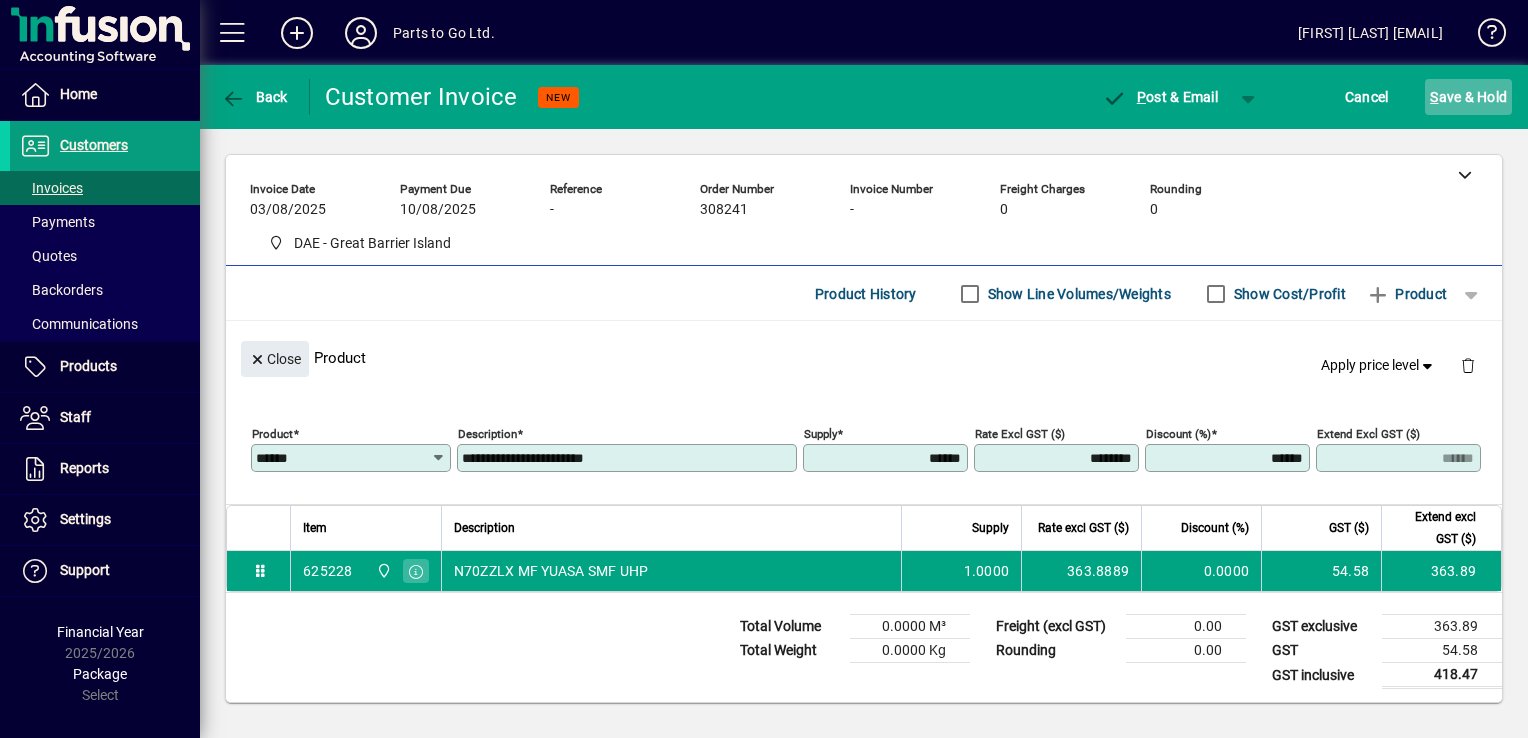 click on "S ave & Hold" 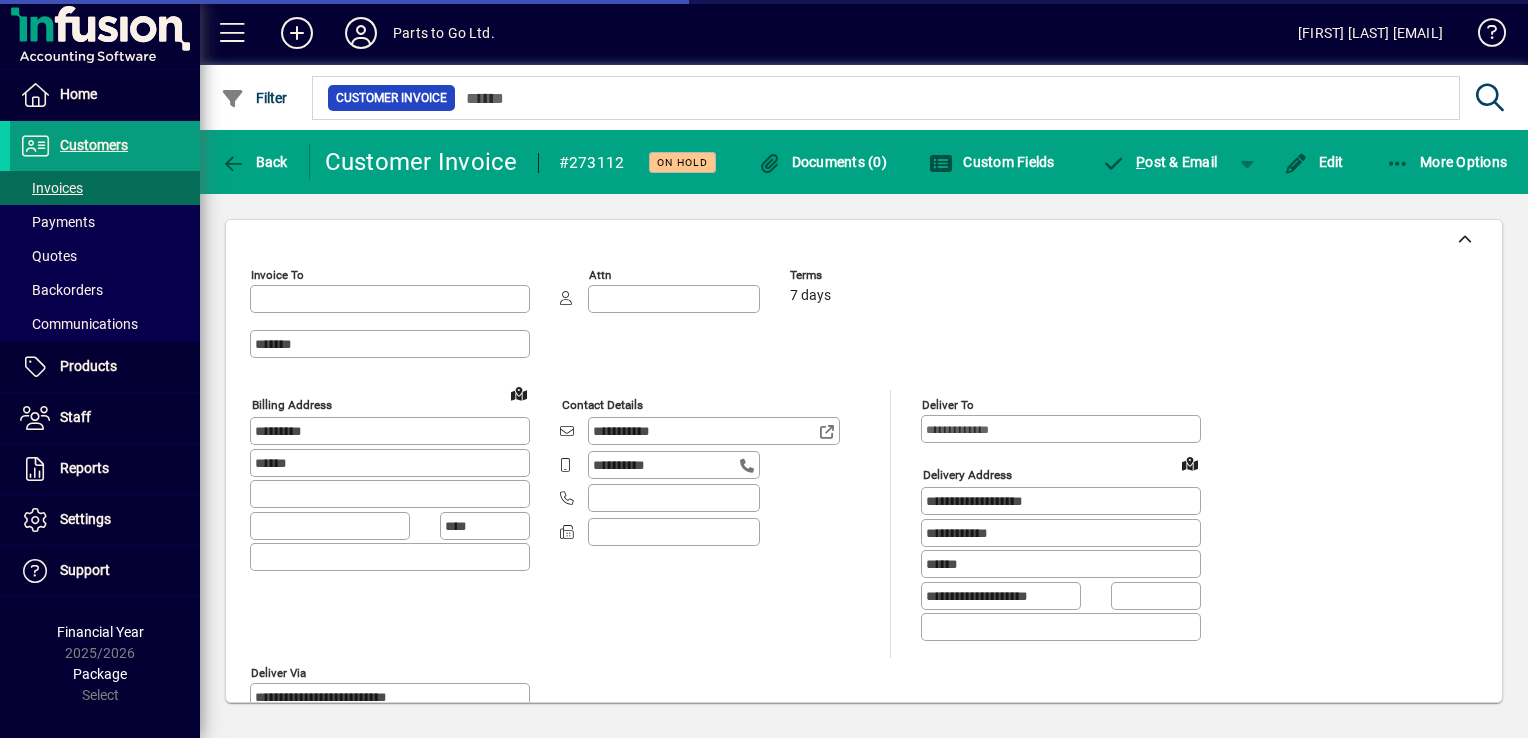 type on "**********" 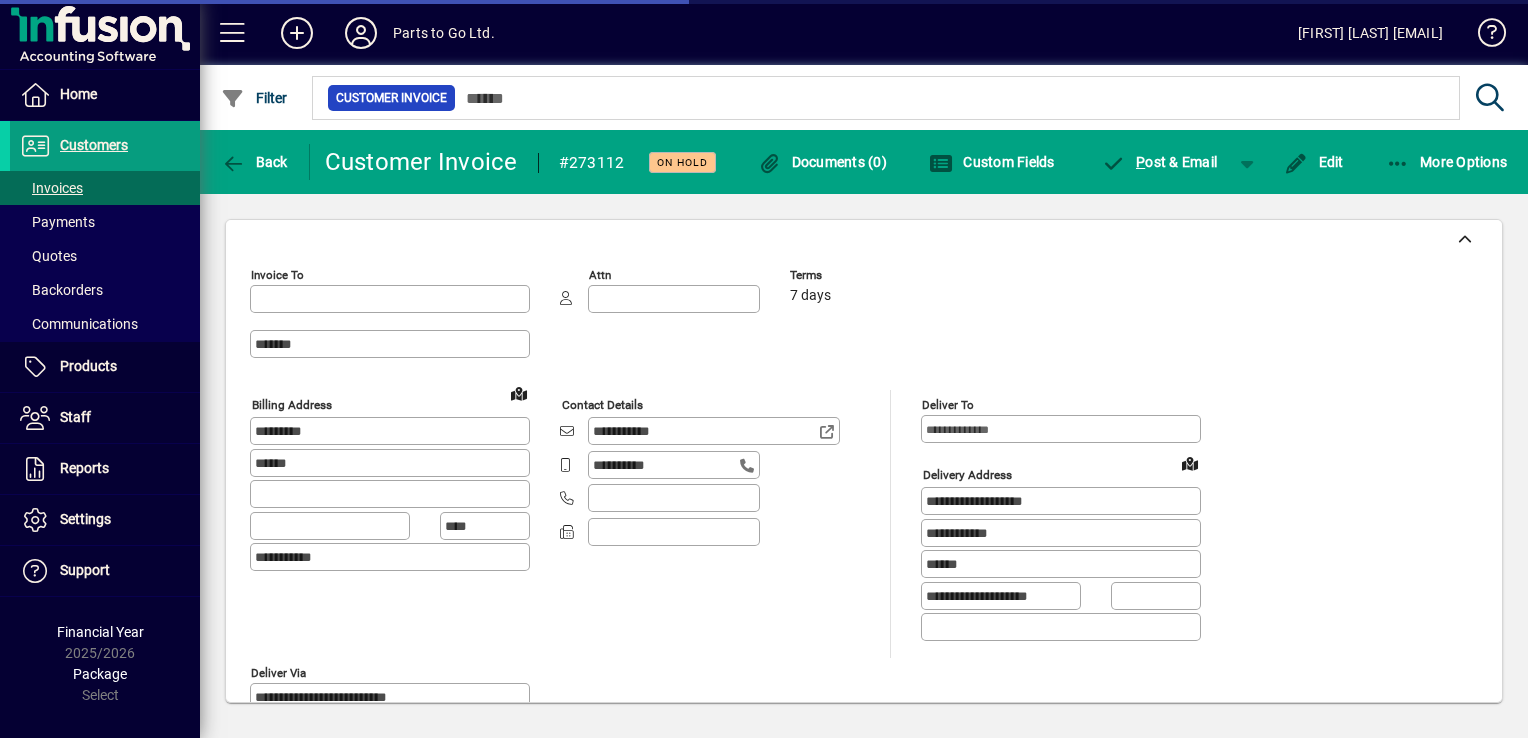 type on "**********" 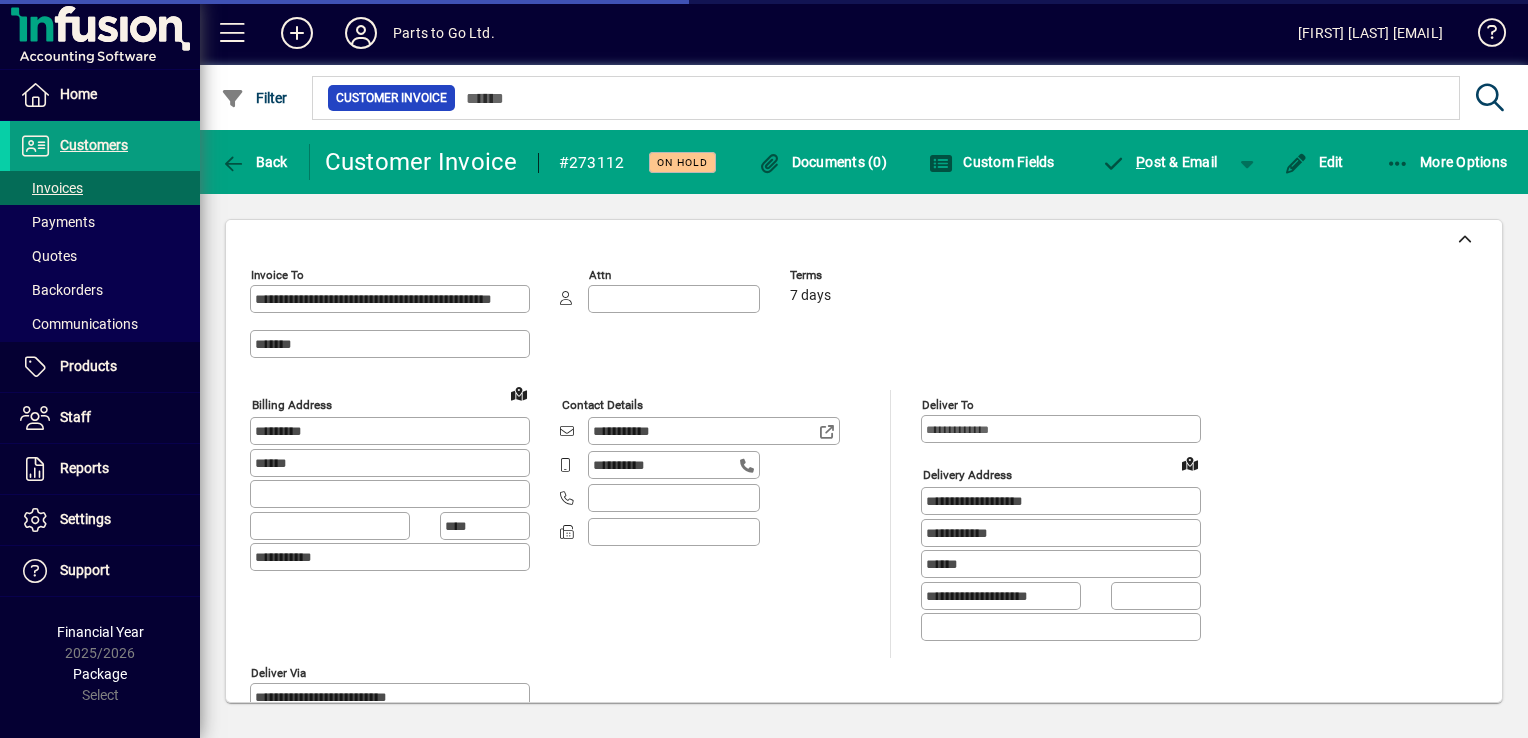 type on "**********" 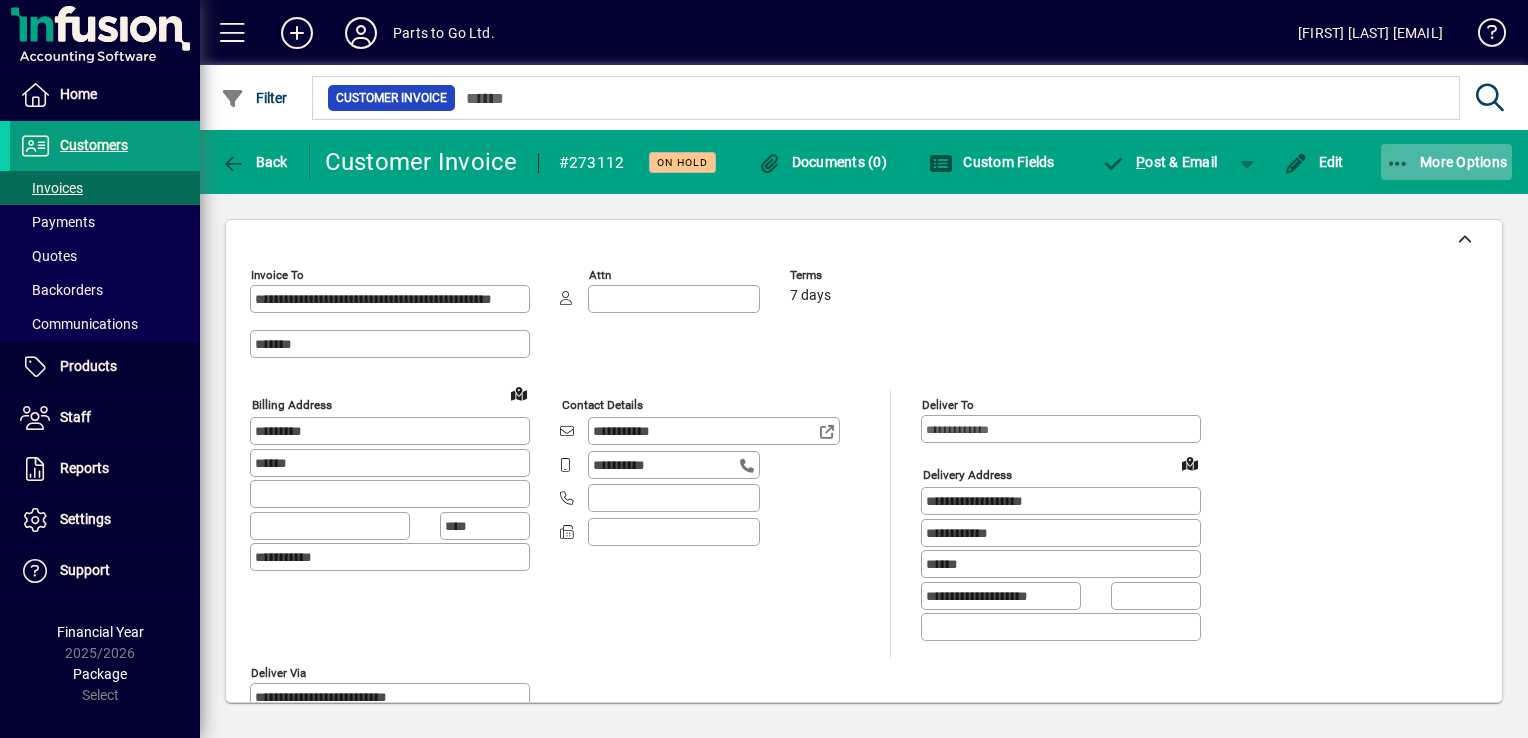 click on "More Options" 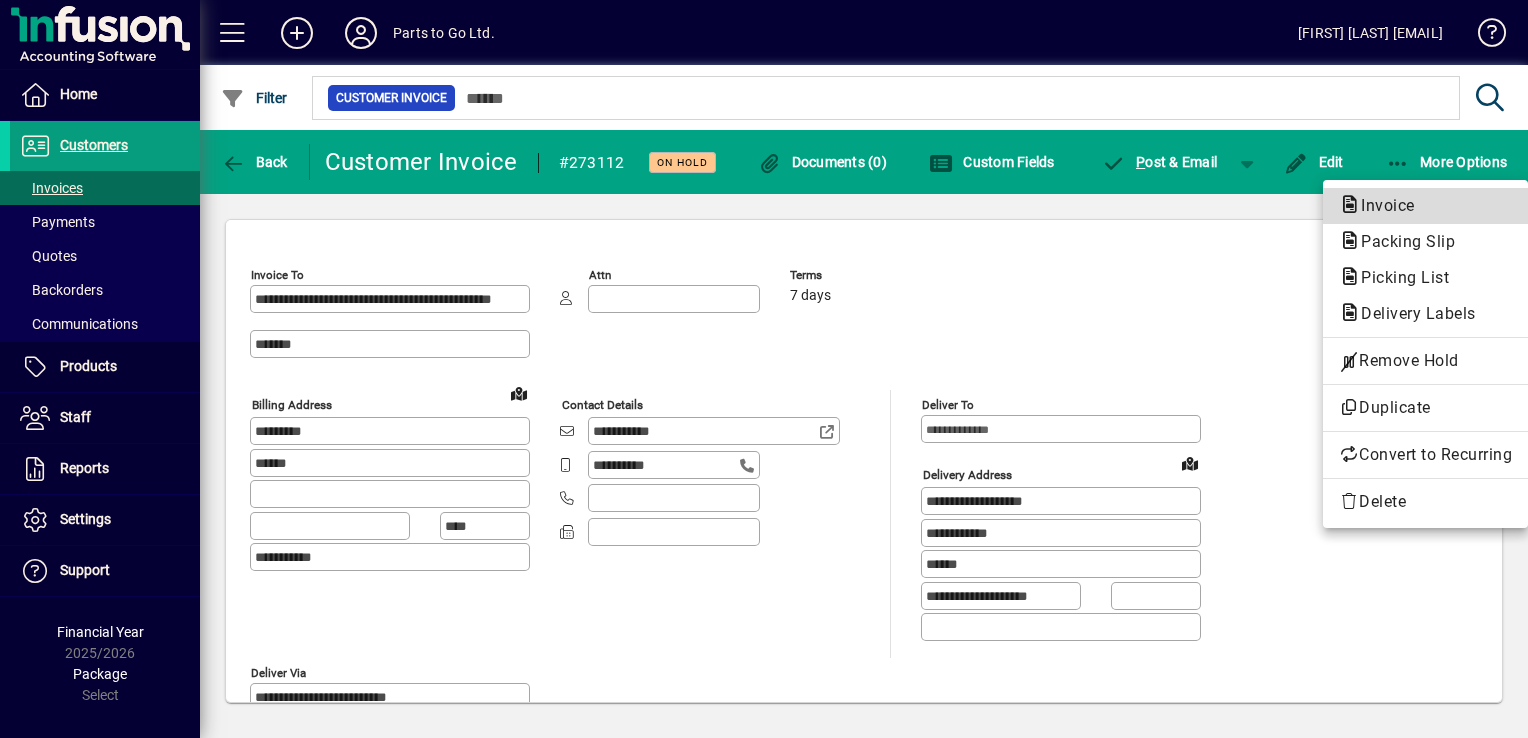 click on "Invoice" 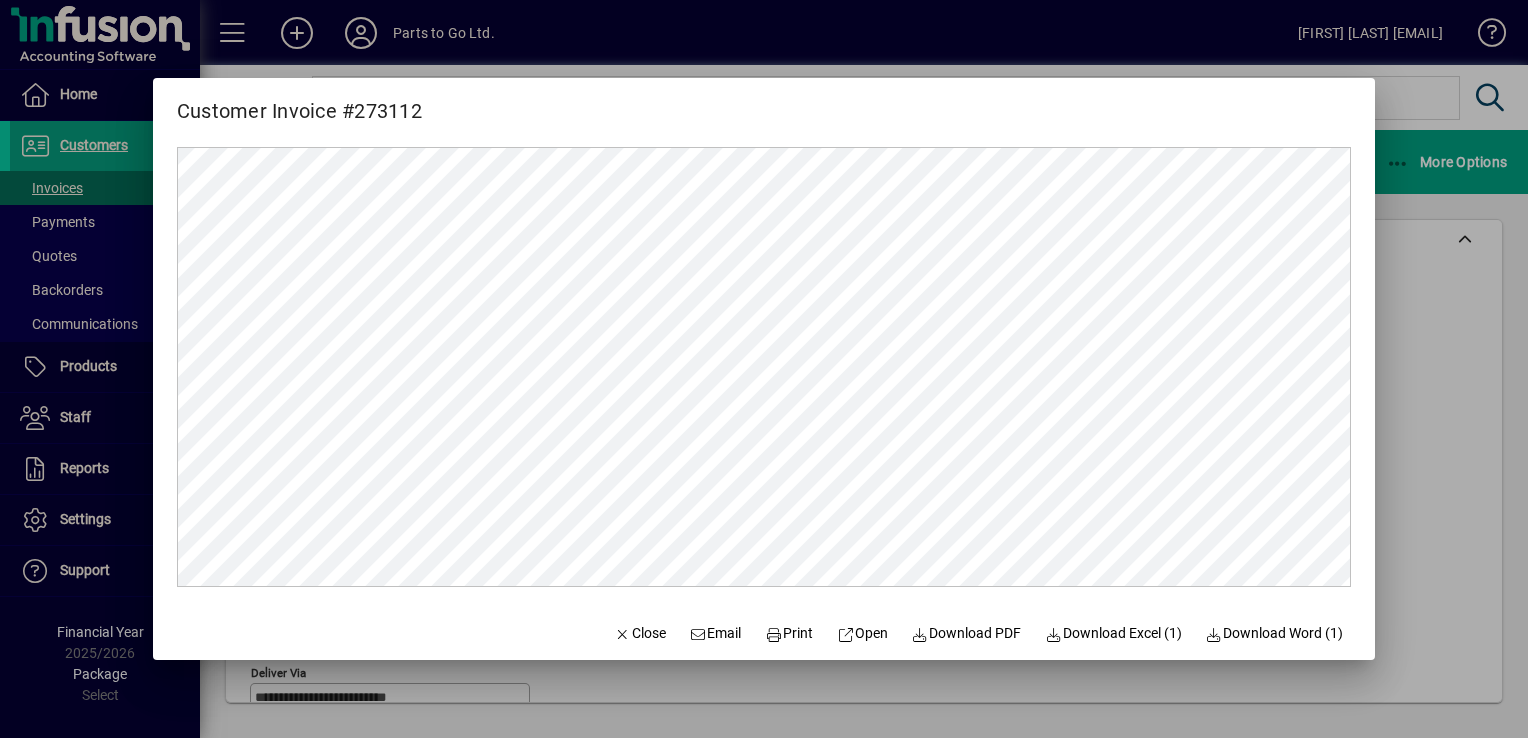 scroll, scrollTop: 0, scrollLeft: 0, axis: both 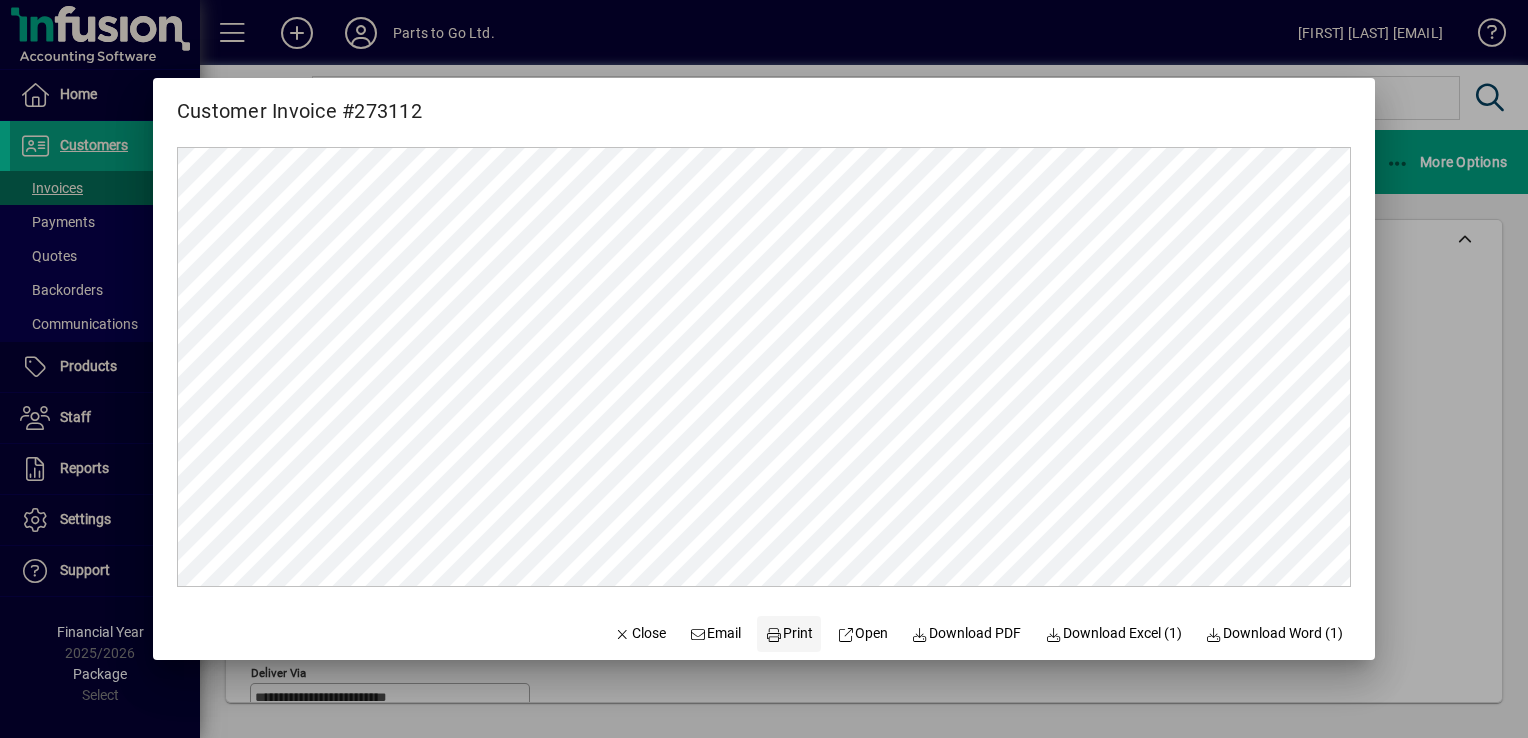 click on "Print" 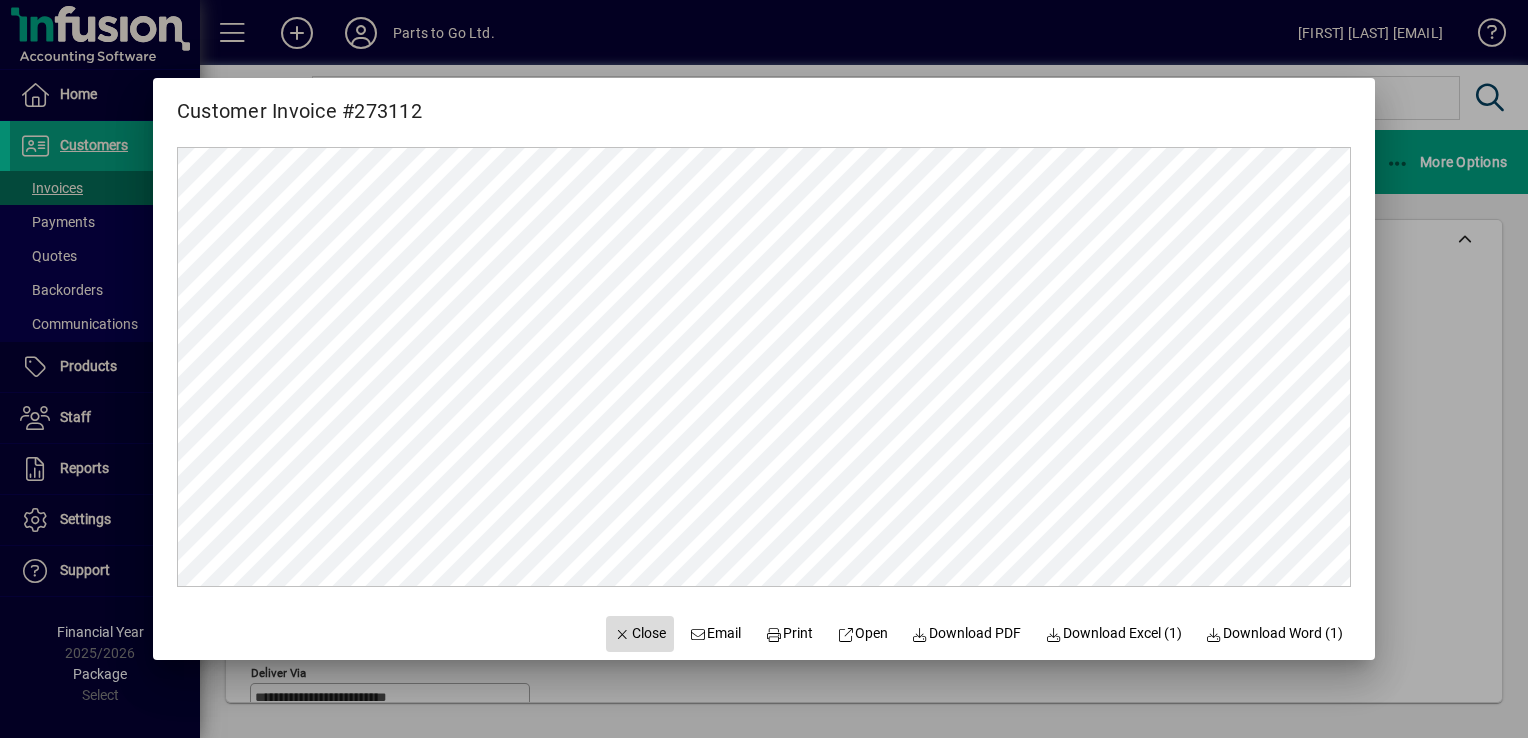 click on "Close" 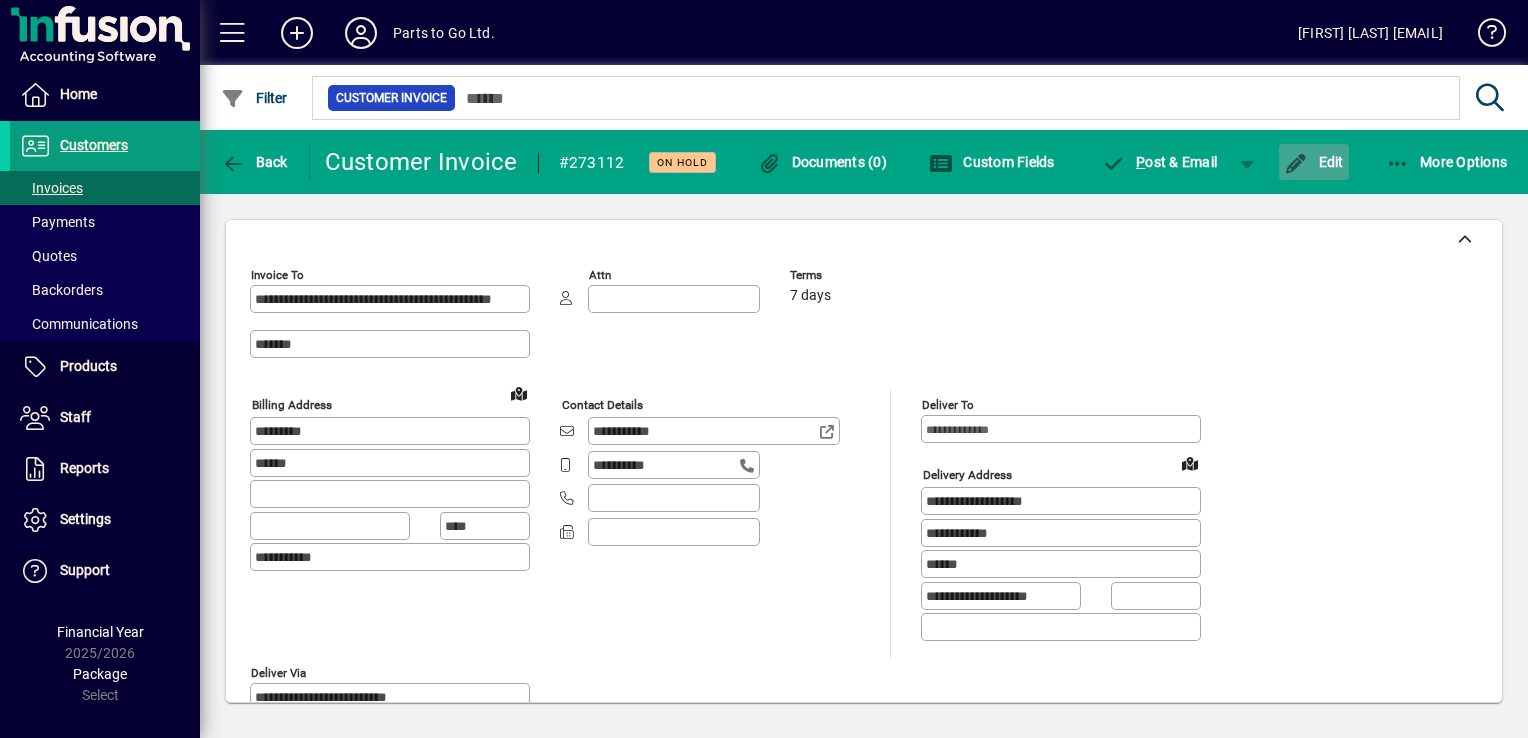 click on "Edit" 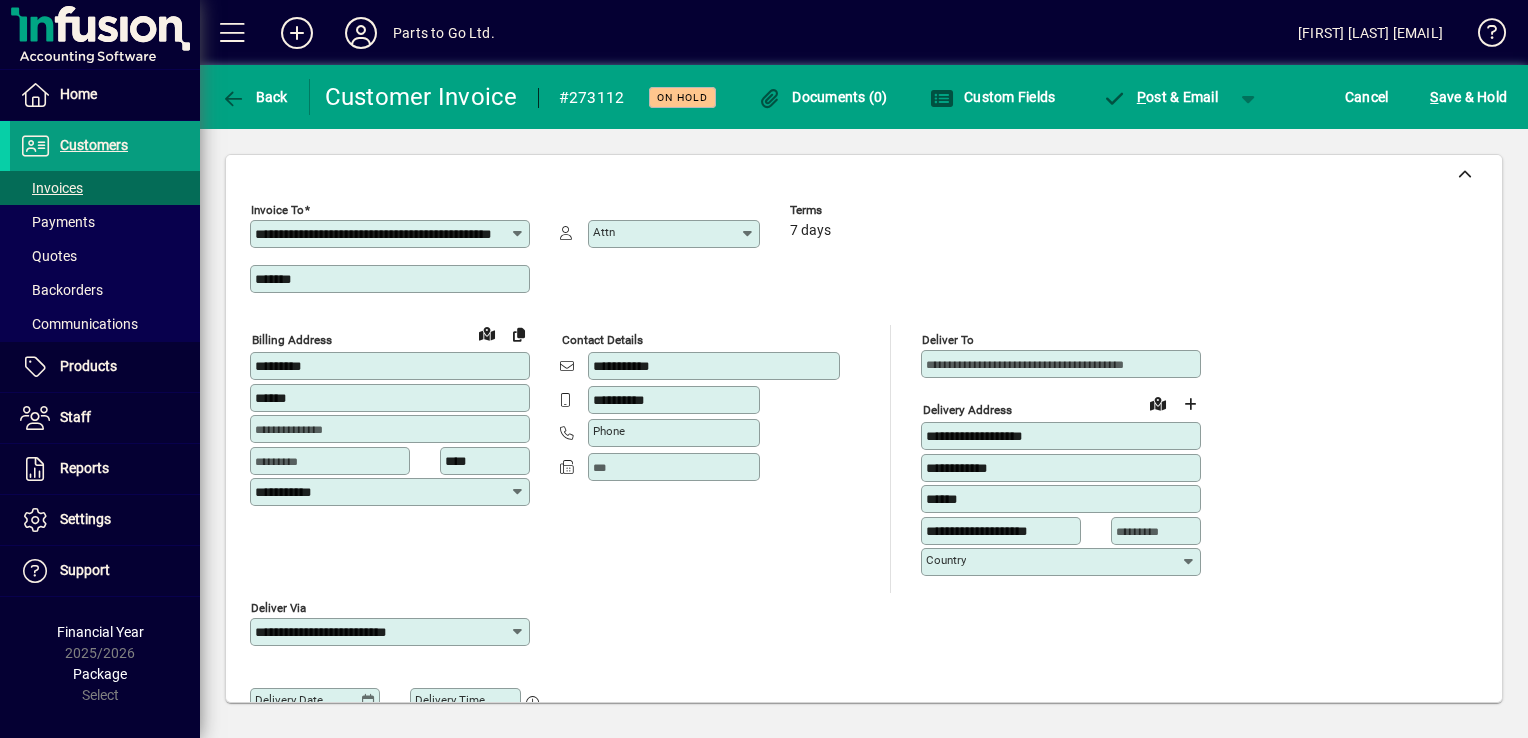 click 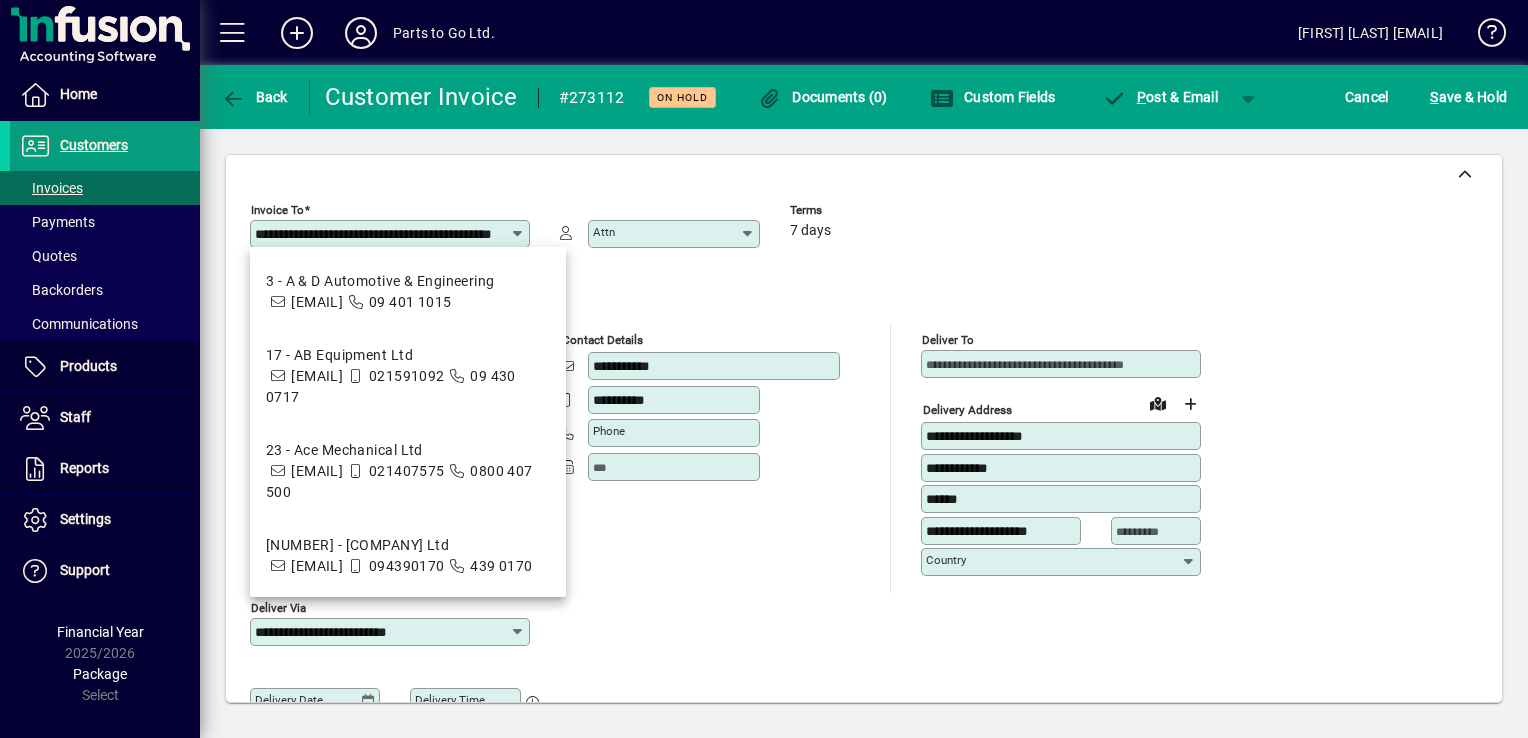 click on "**********" 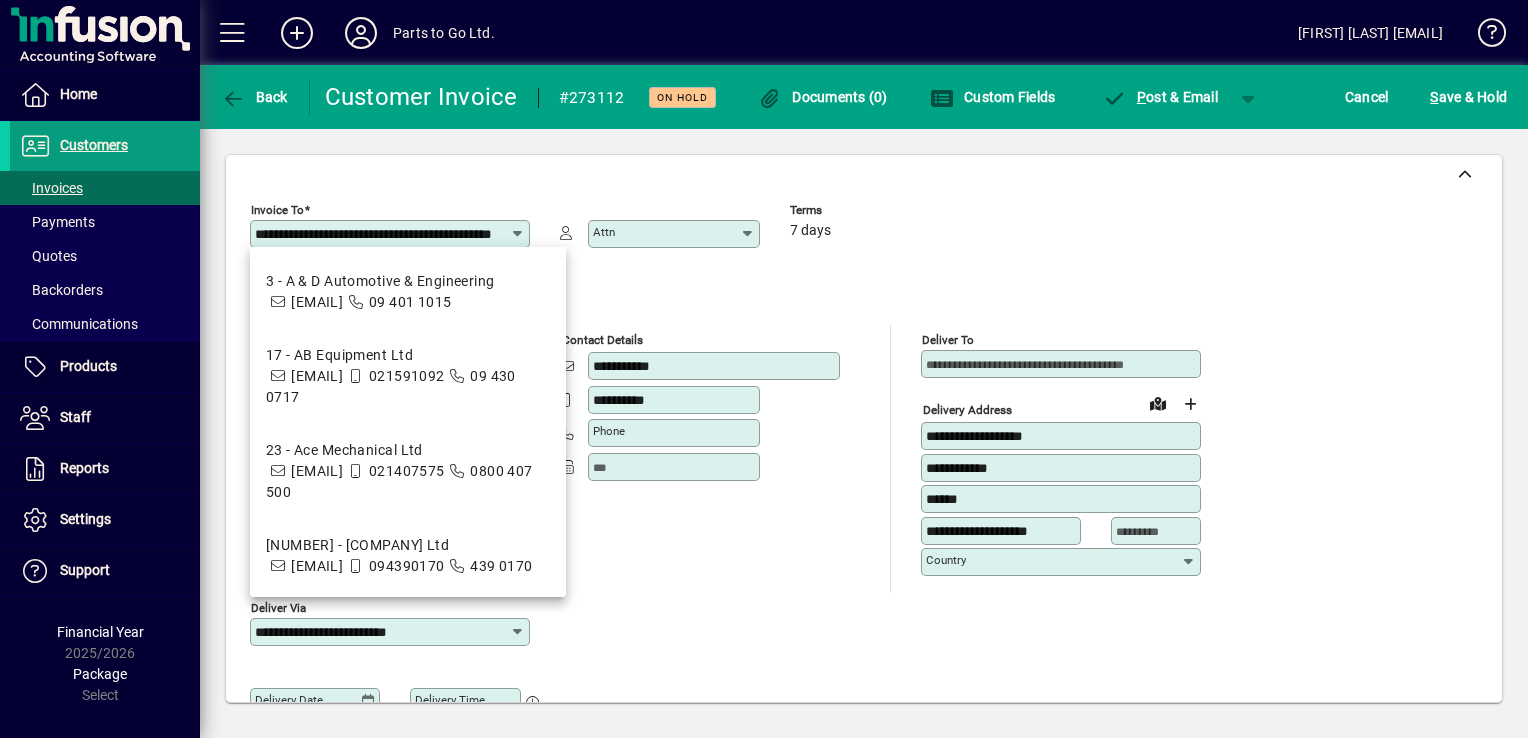 scroll, scrollTop: 0, scrollLeft: 0, axis: both 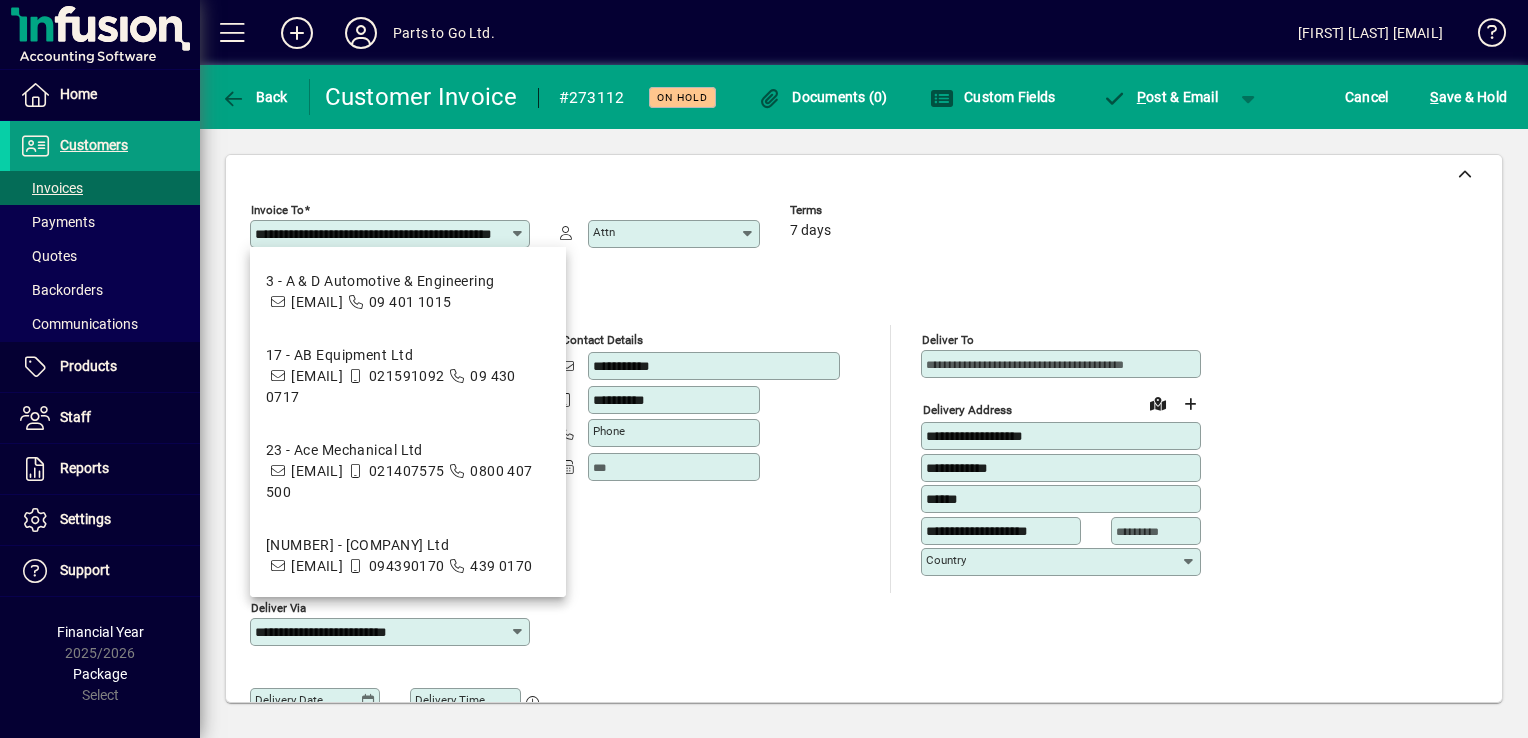drag, startPoint x: 501, startPoint y: 239, endPoint x: 261, endPoint y: 226, distance: 240.35182 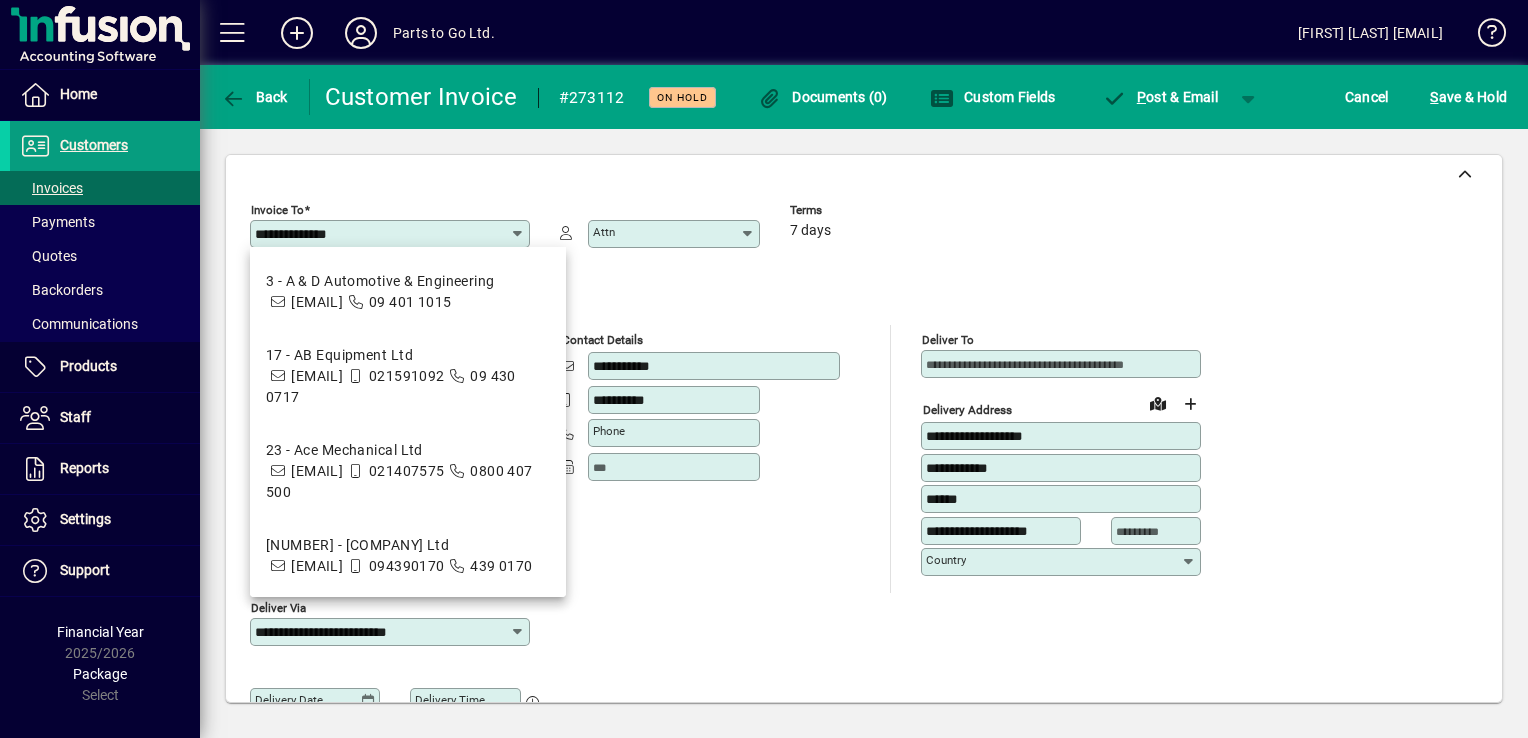 type on "**********" 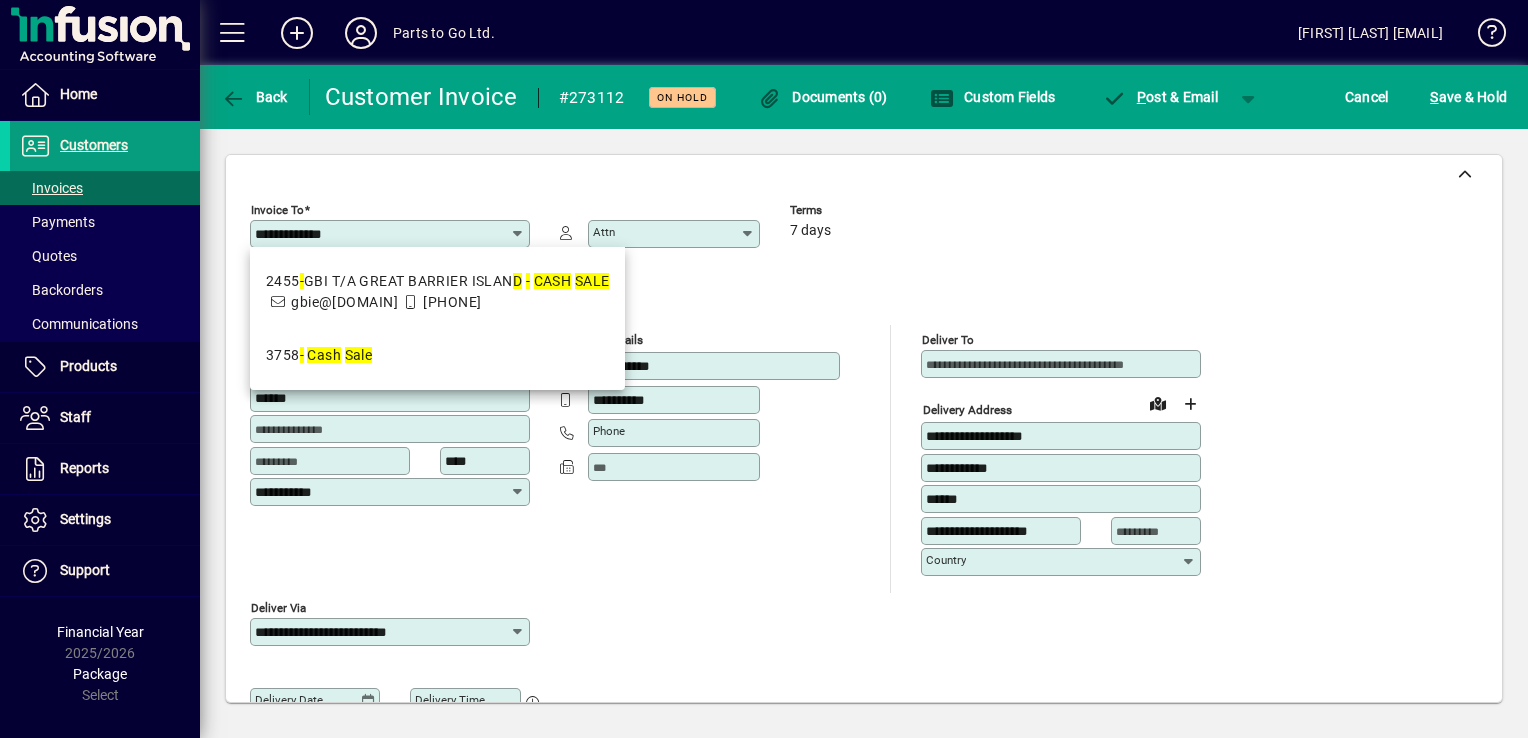 drag, startPoint x: 378, startPoint y: 238, endPoint x: 233, endPoint y: 198, distance: 150.41609 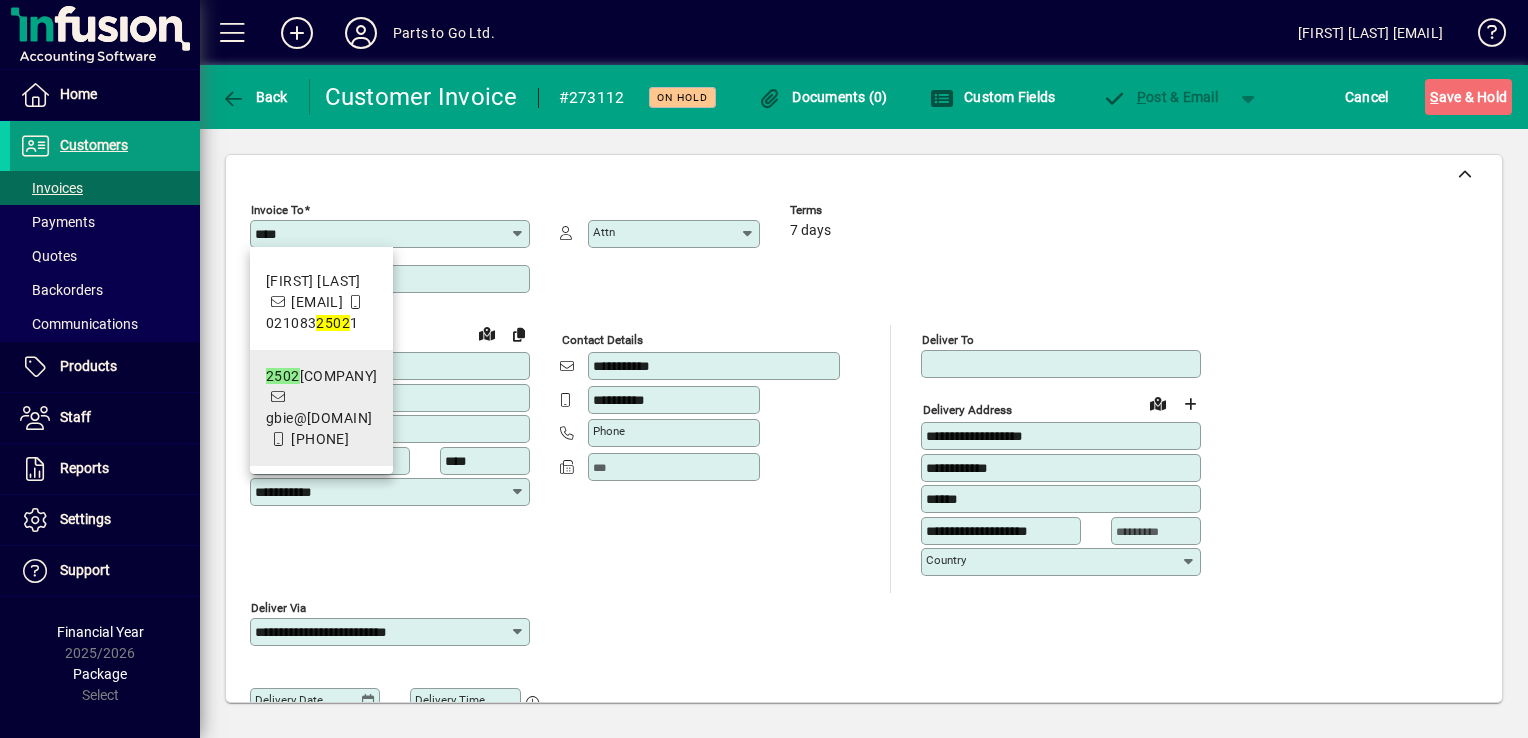 click on "gbie@[DOMAIN]" at bounding box center [319, 418] 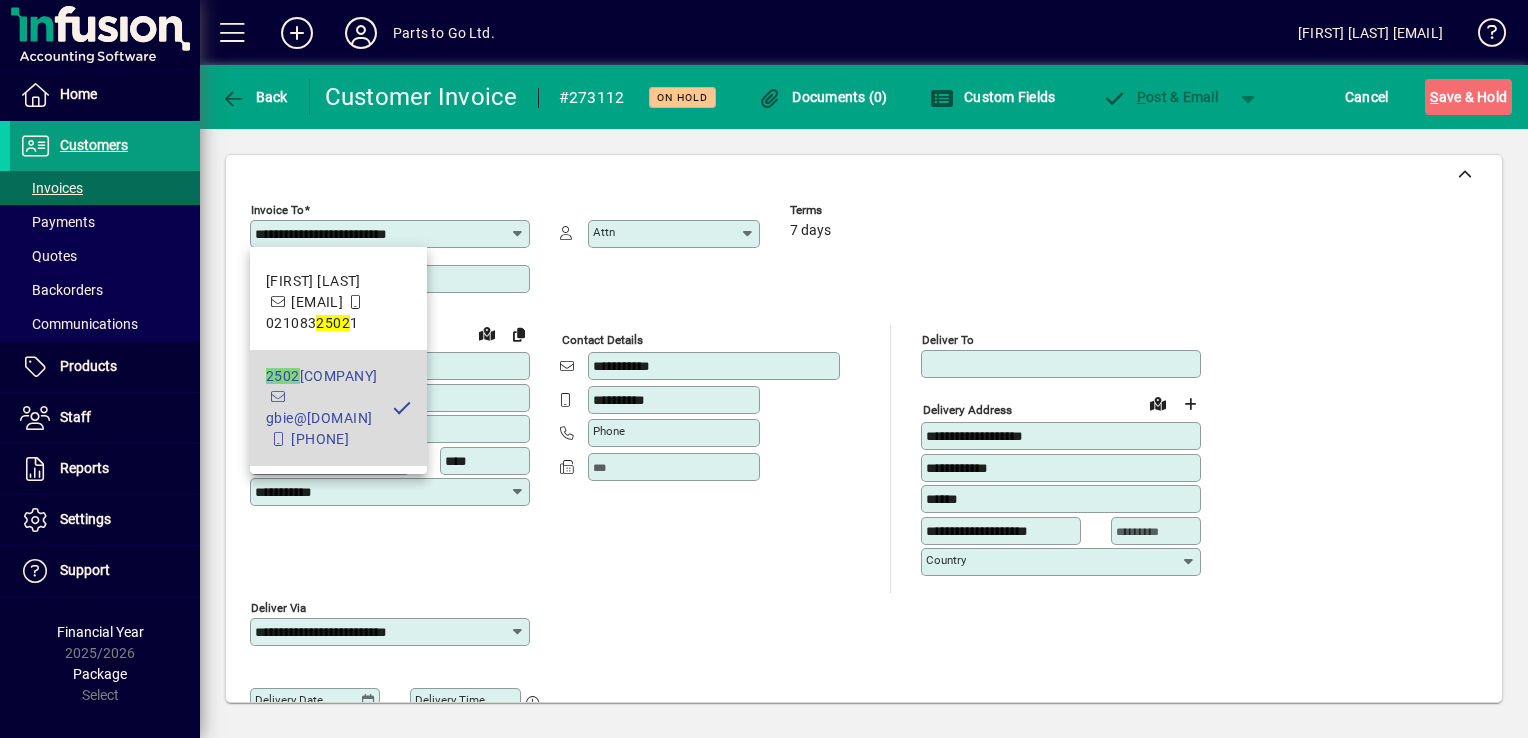 type on "**********" 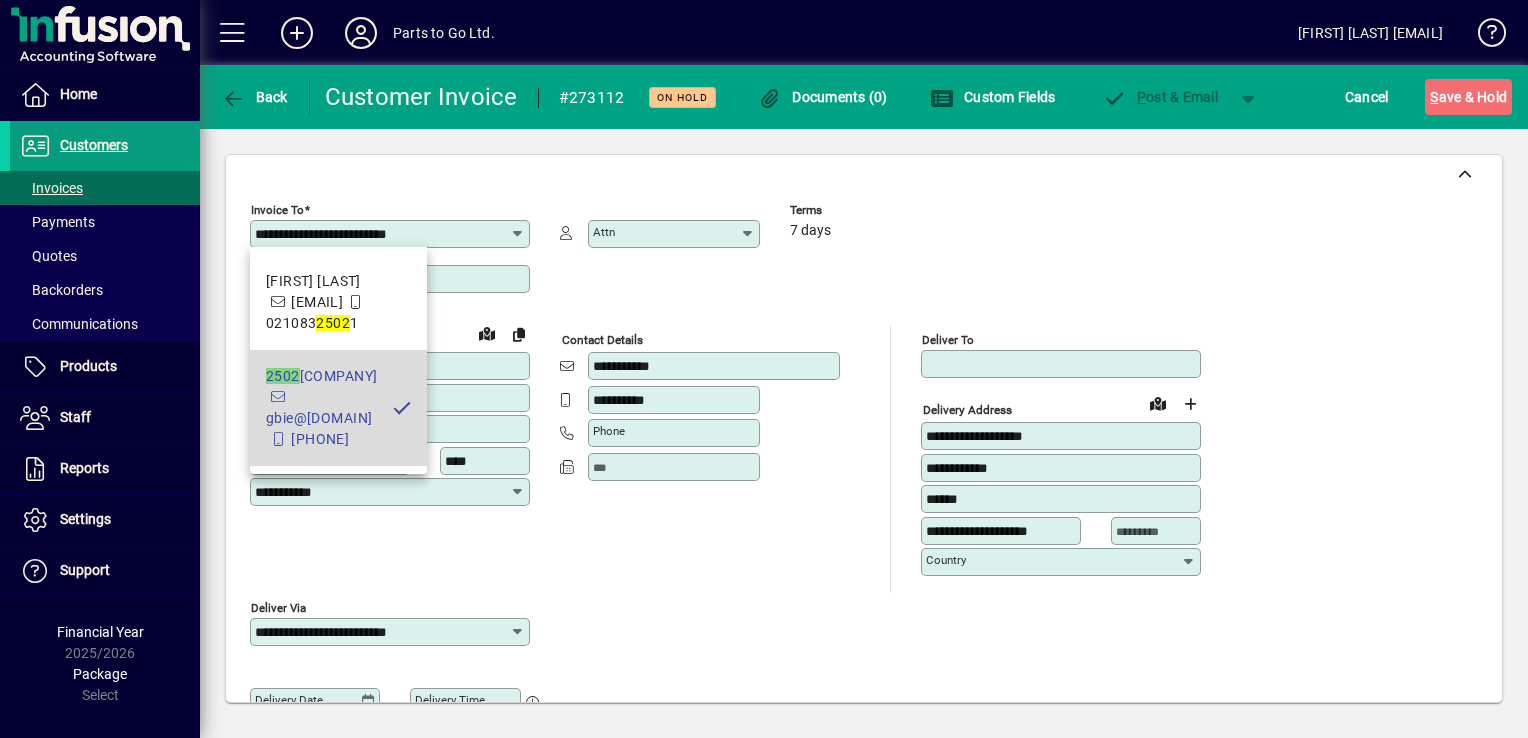 type on "**********" 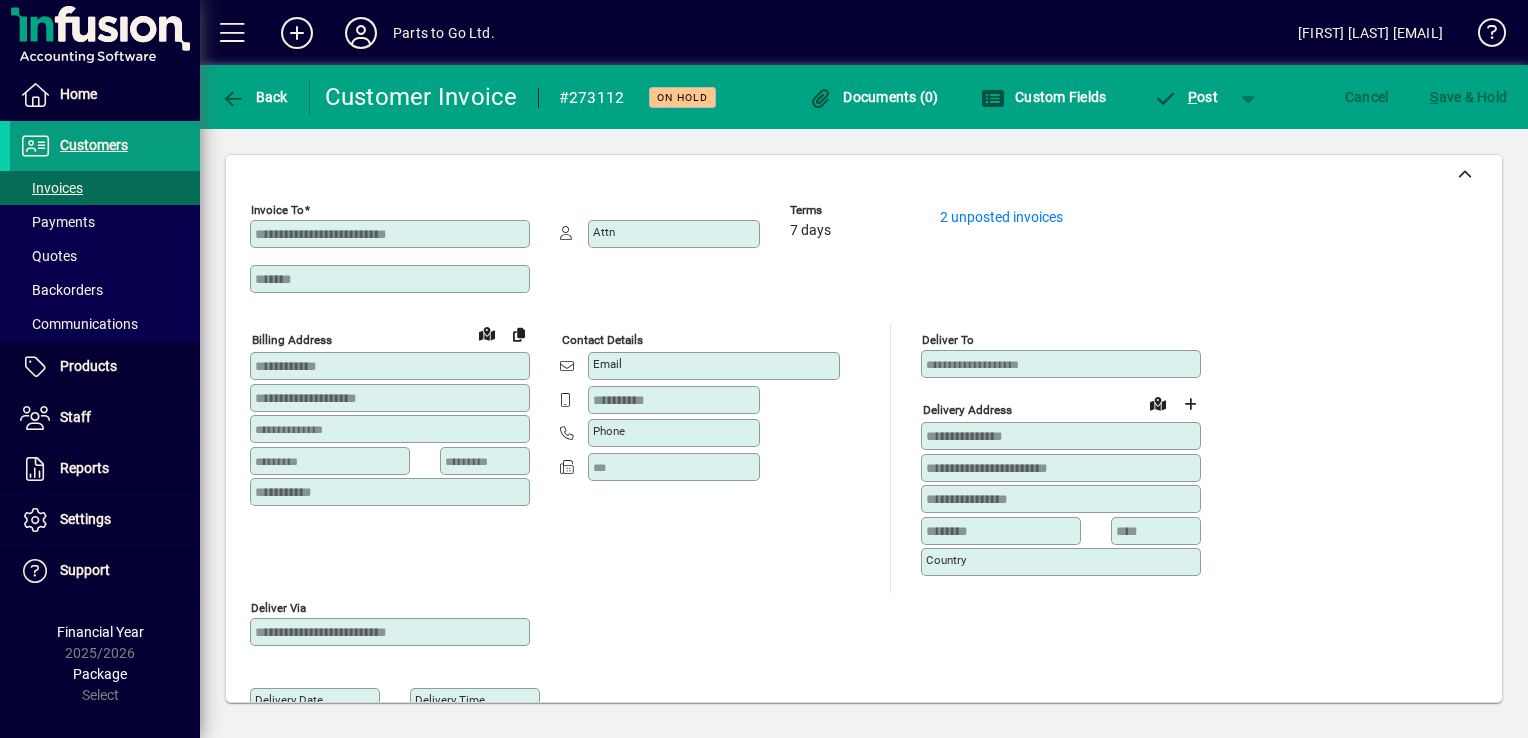 type 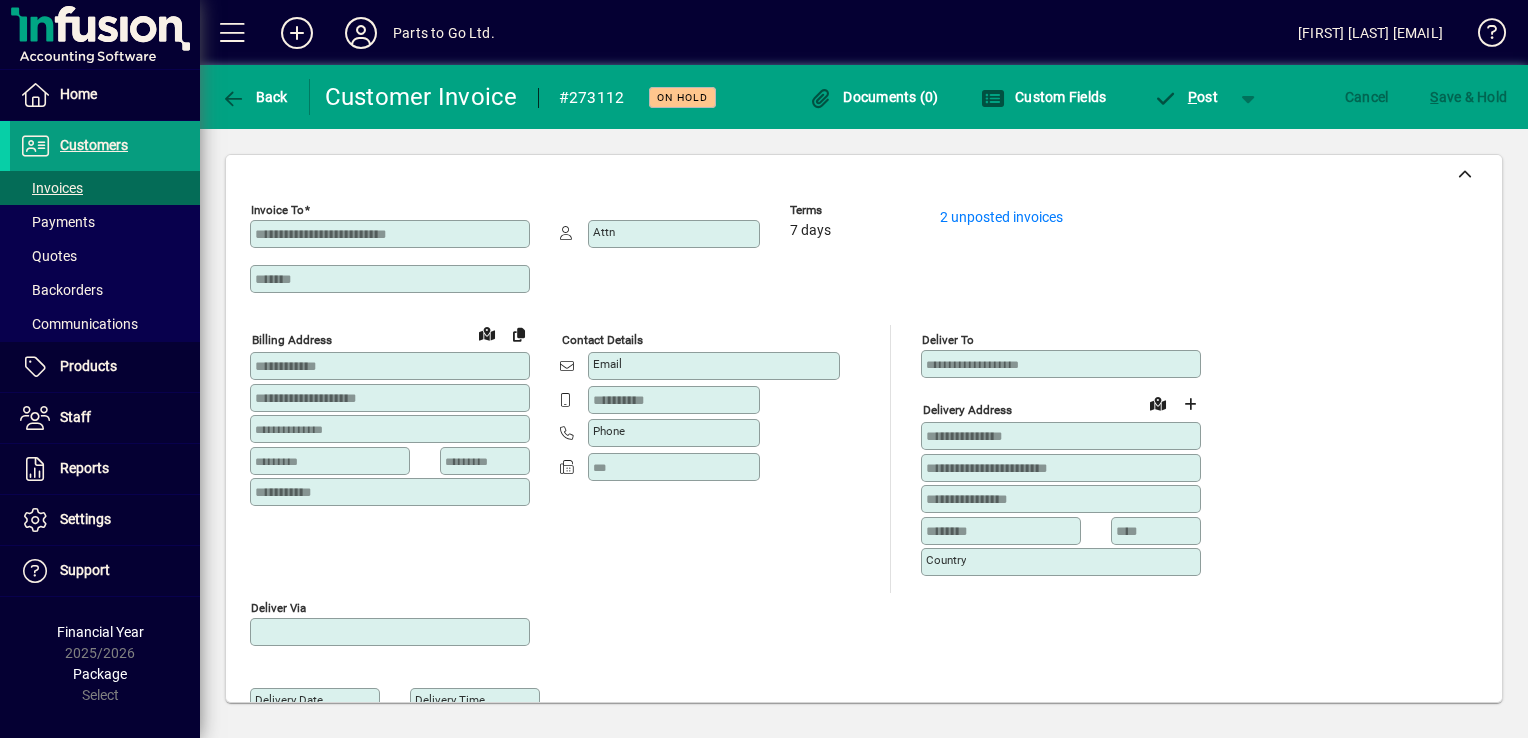 type on "**********" 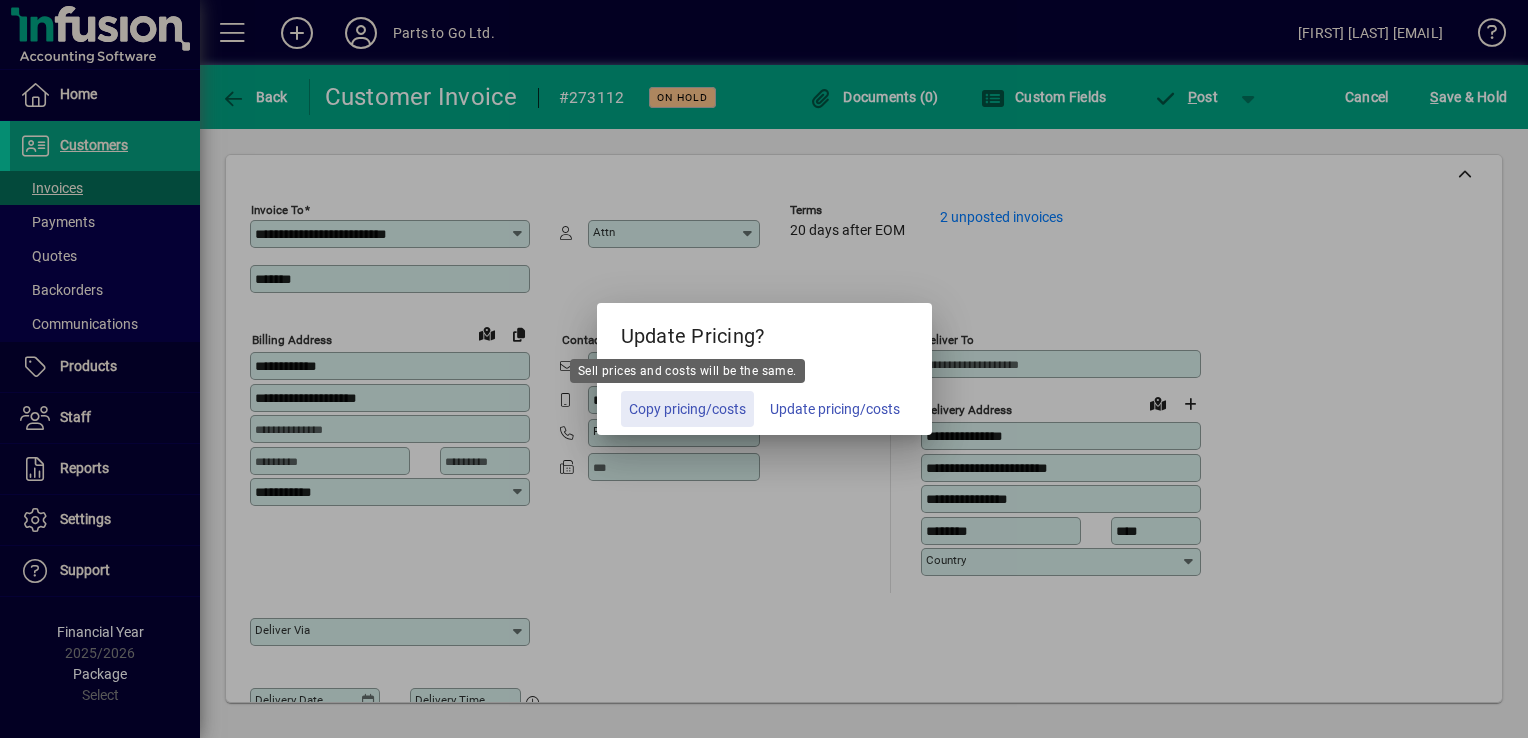 click on "Copy pricing/costs" 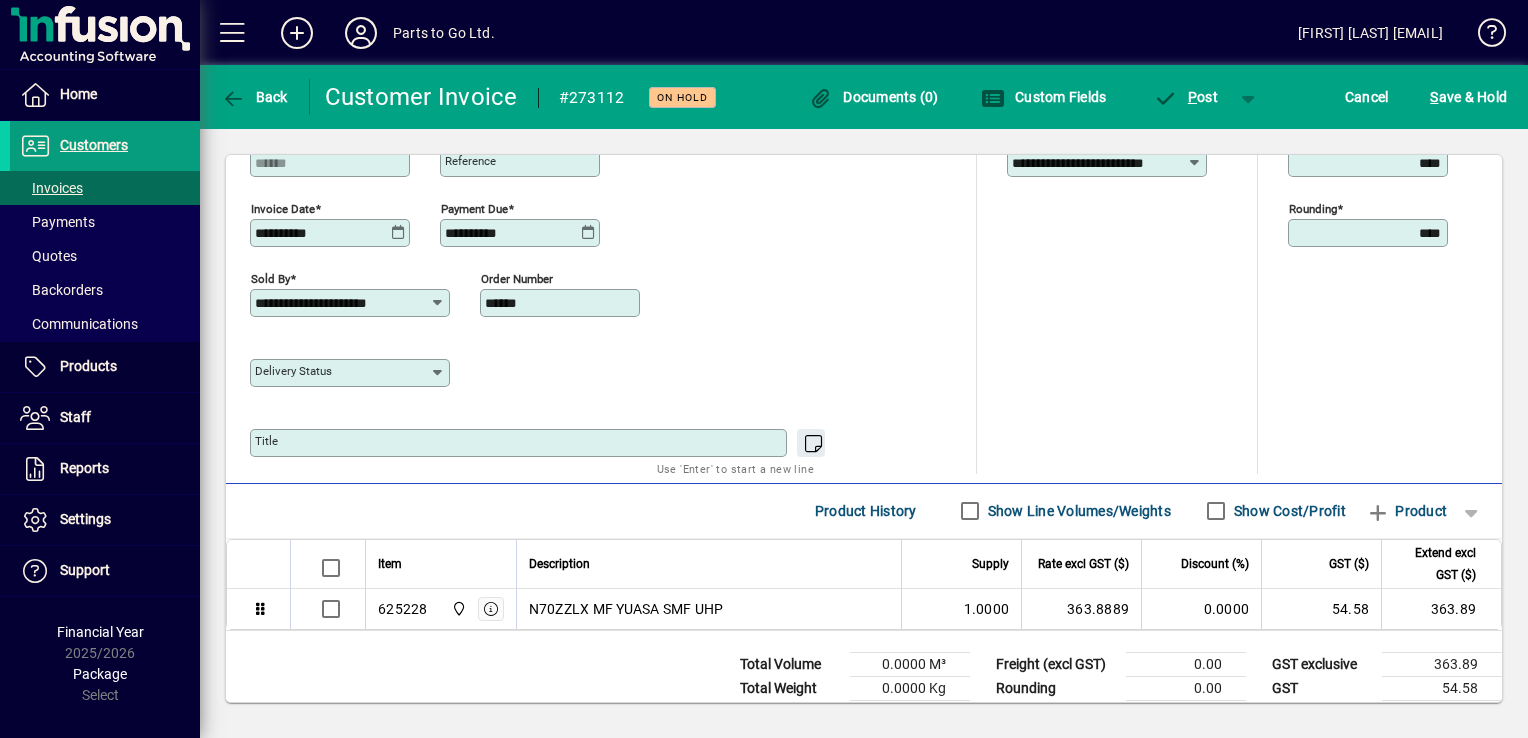 scroll, scrollTop: 834, scrollLeft: 0, axis: vertical 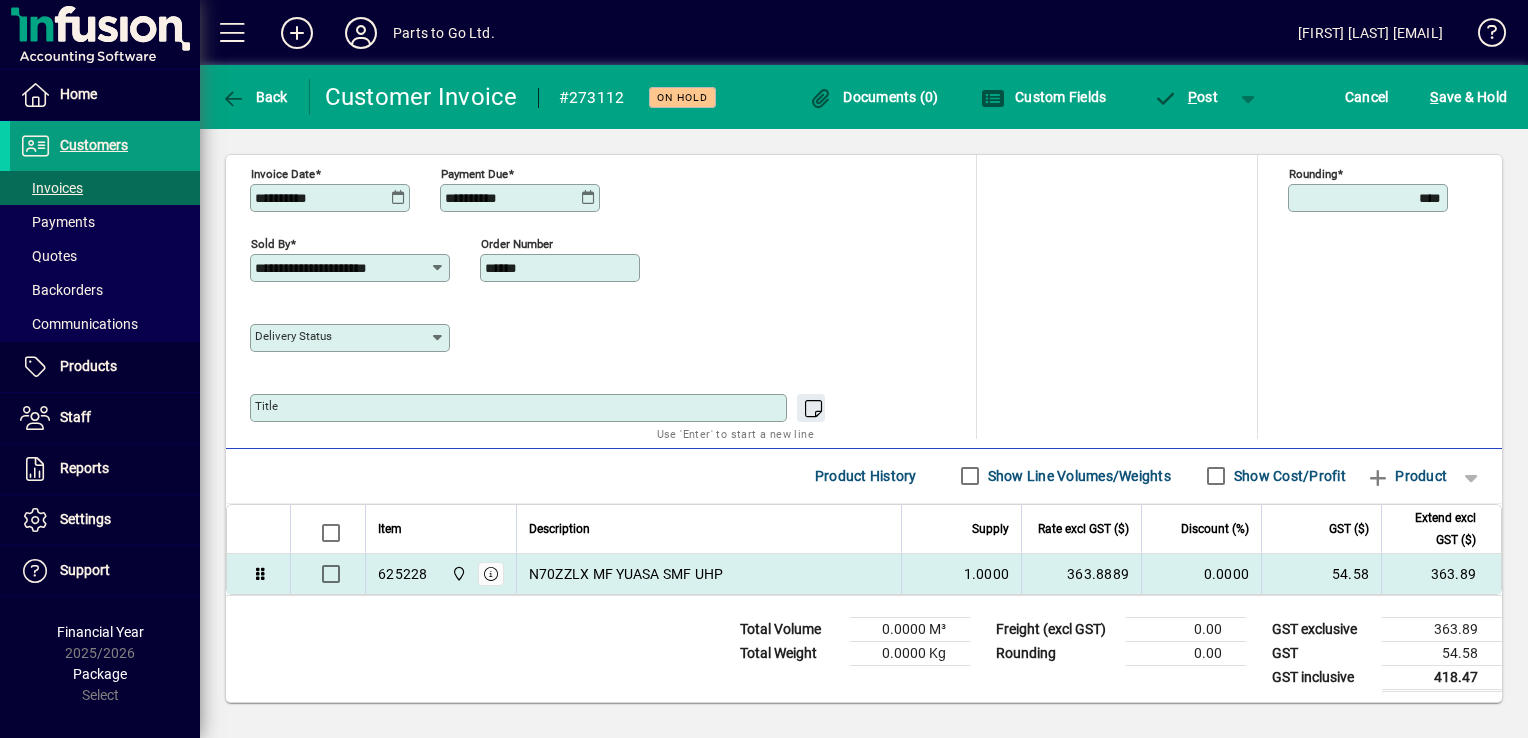 click on "[NUMBER]  DAE - Great Barrier Island" at bounding box center [441, 574] 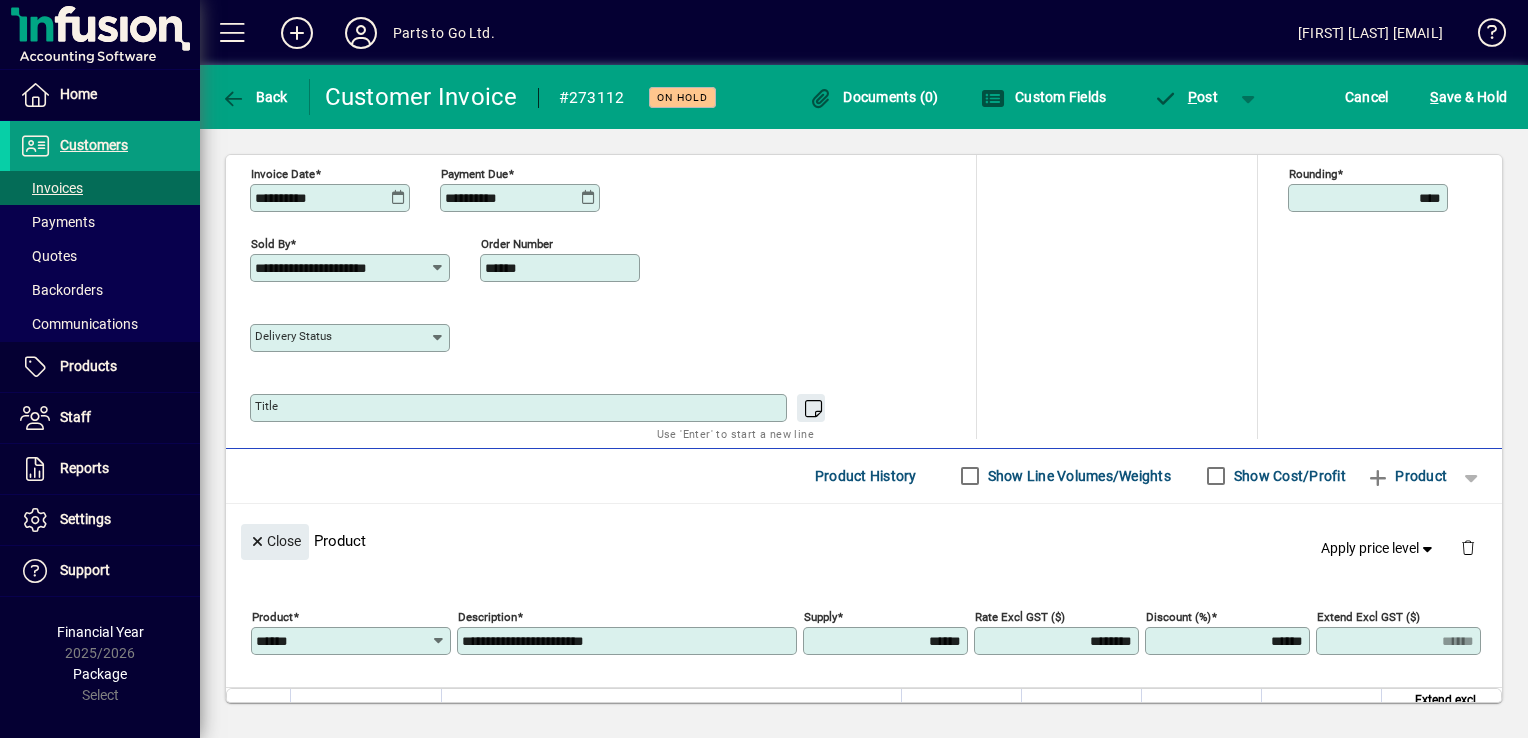 drag, startPoint x: 363, startPoint y: 642, endPoint x: 221, endPoint y: 593, distance: 150.2165 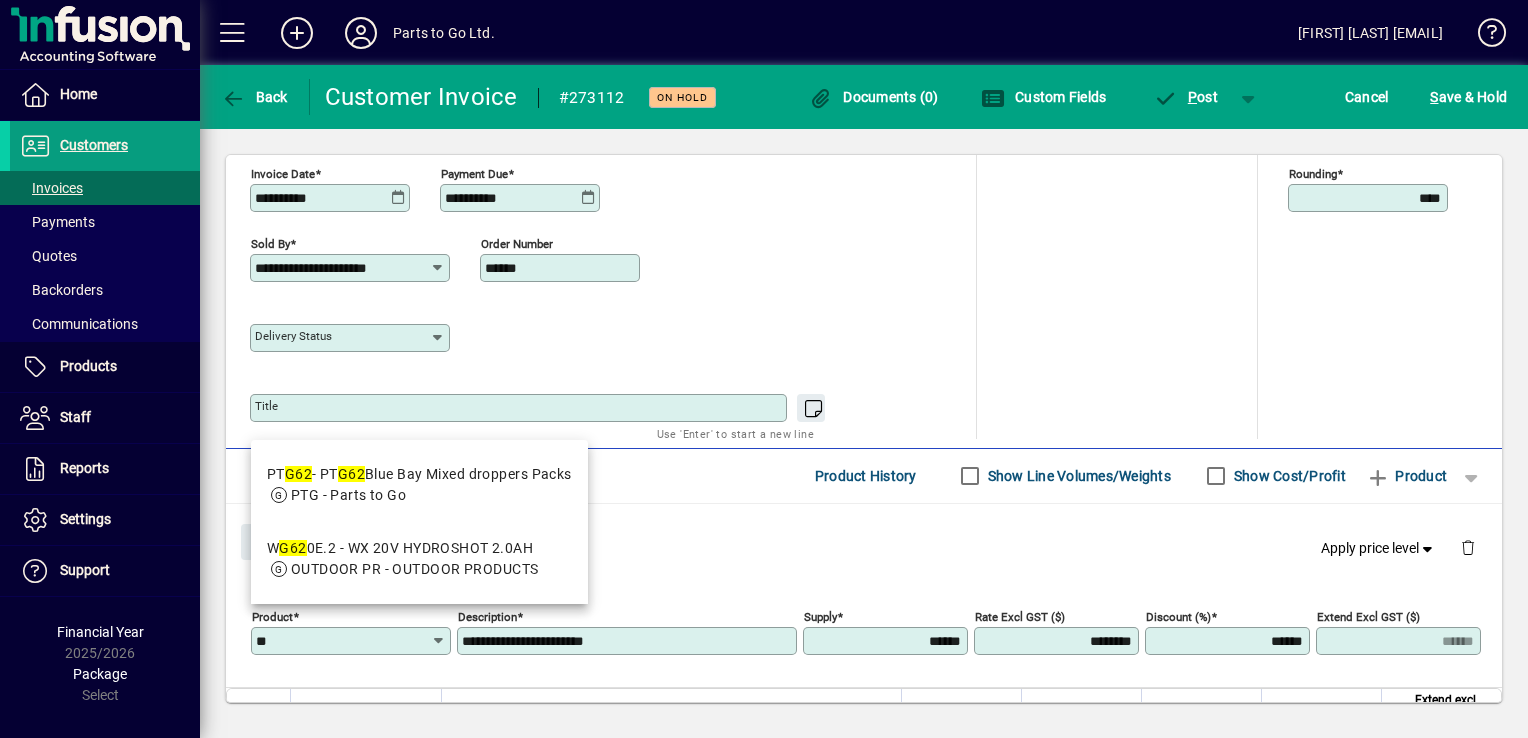 type on "*" 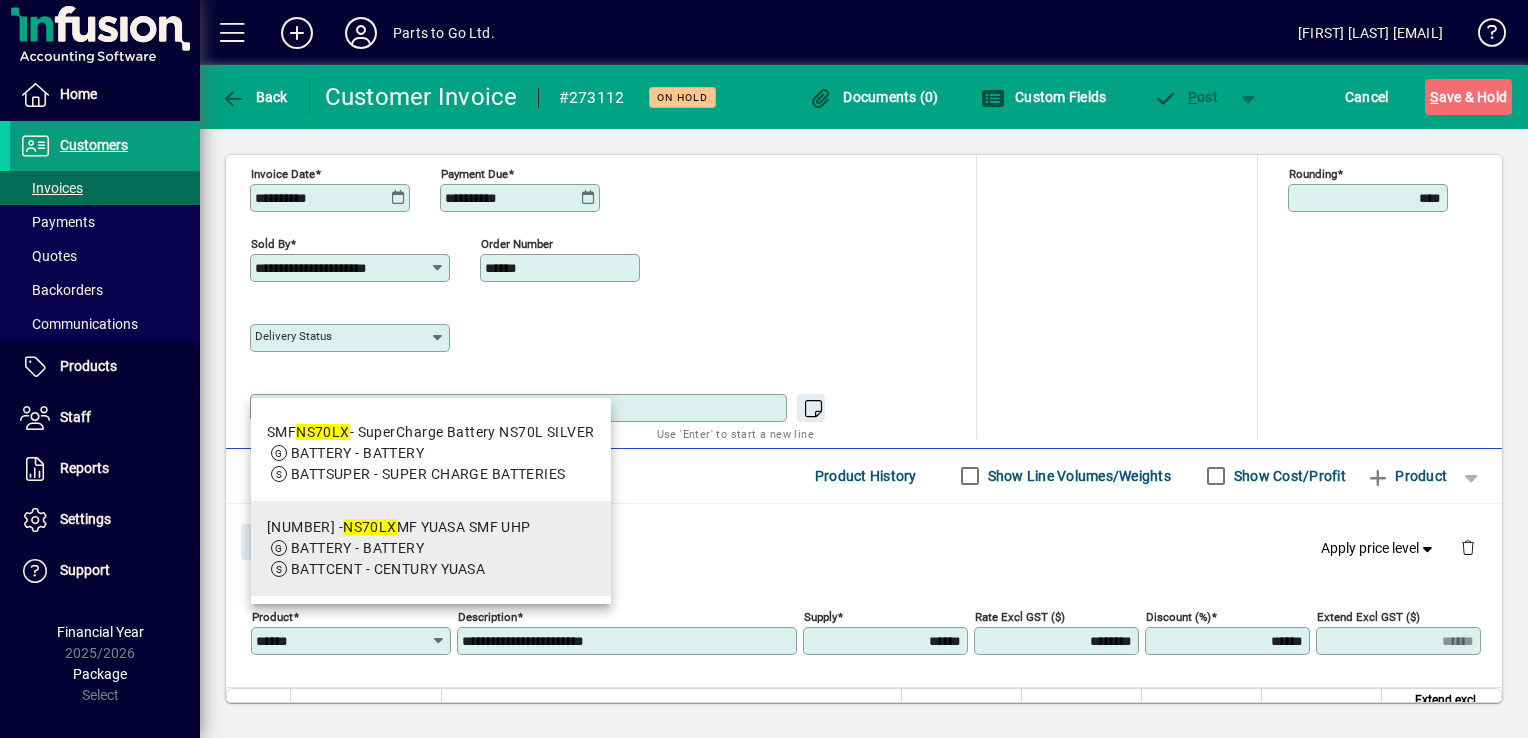 click on "BATTERY - BATTERY" at bounding box center (357, 548) 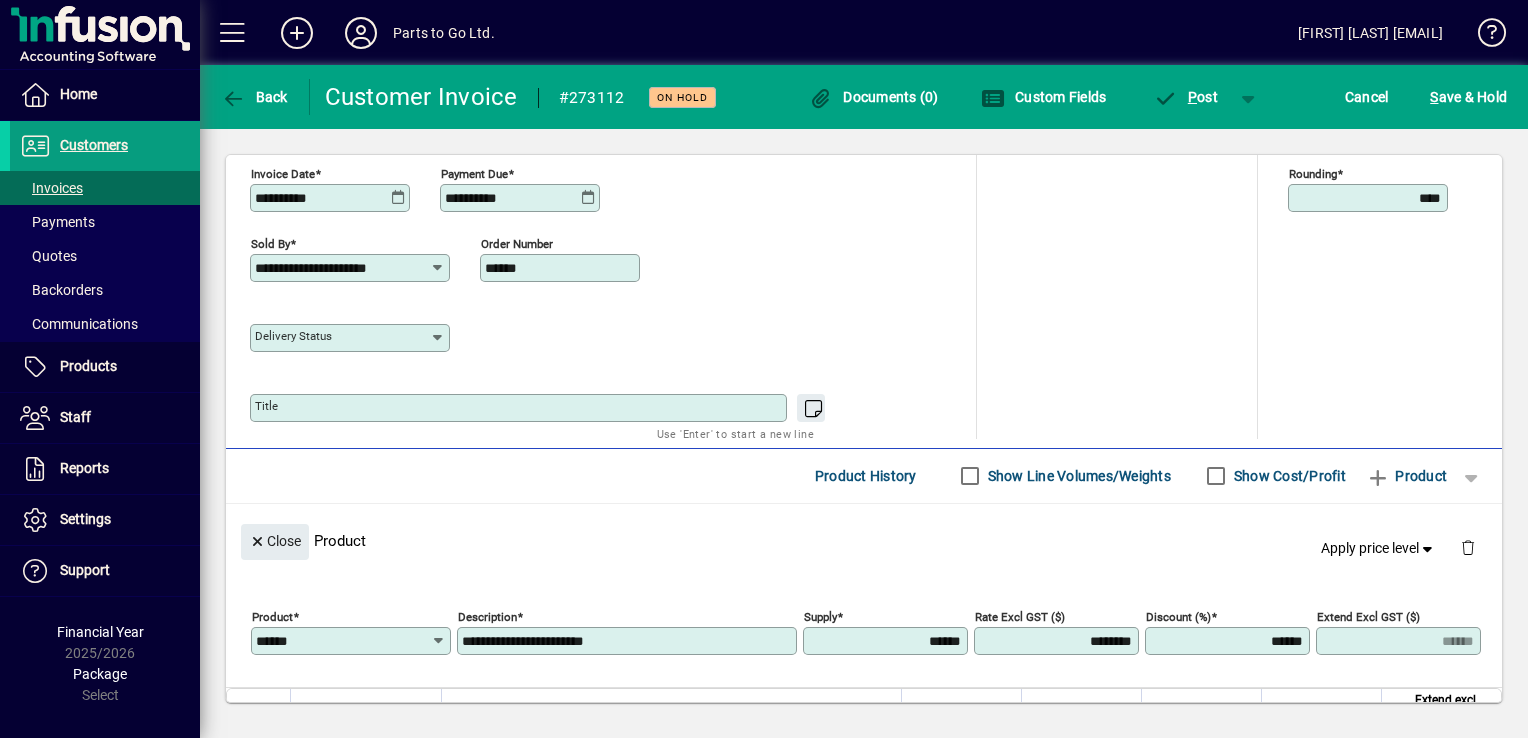 type on "**********" 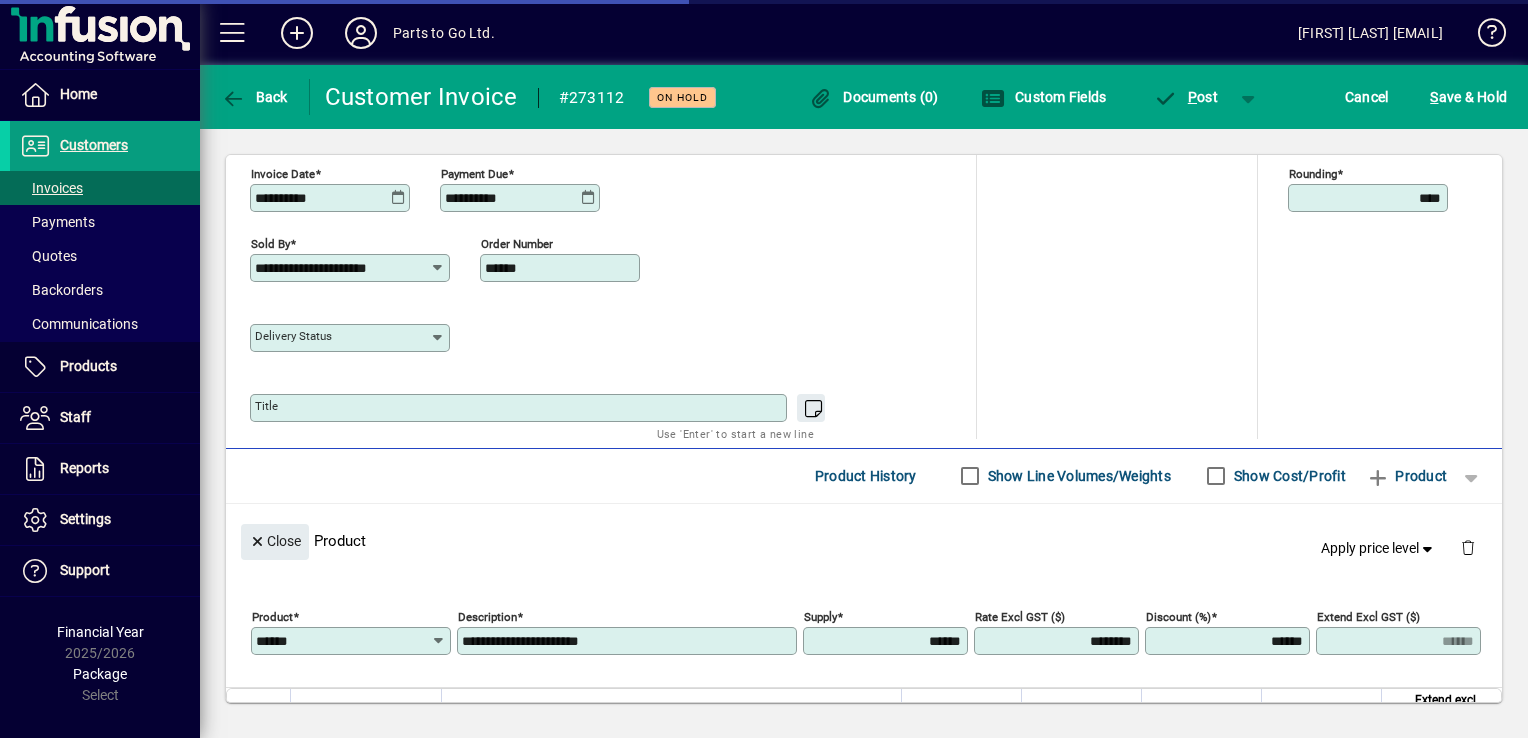 type on "********" 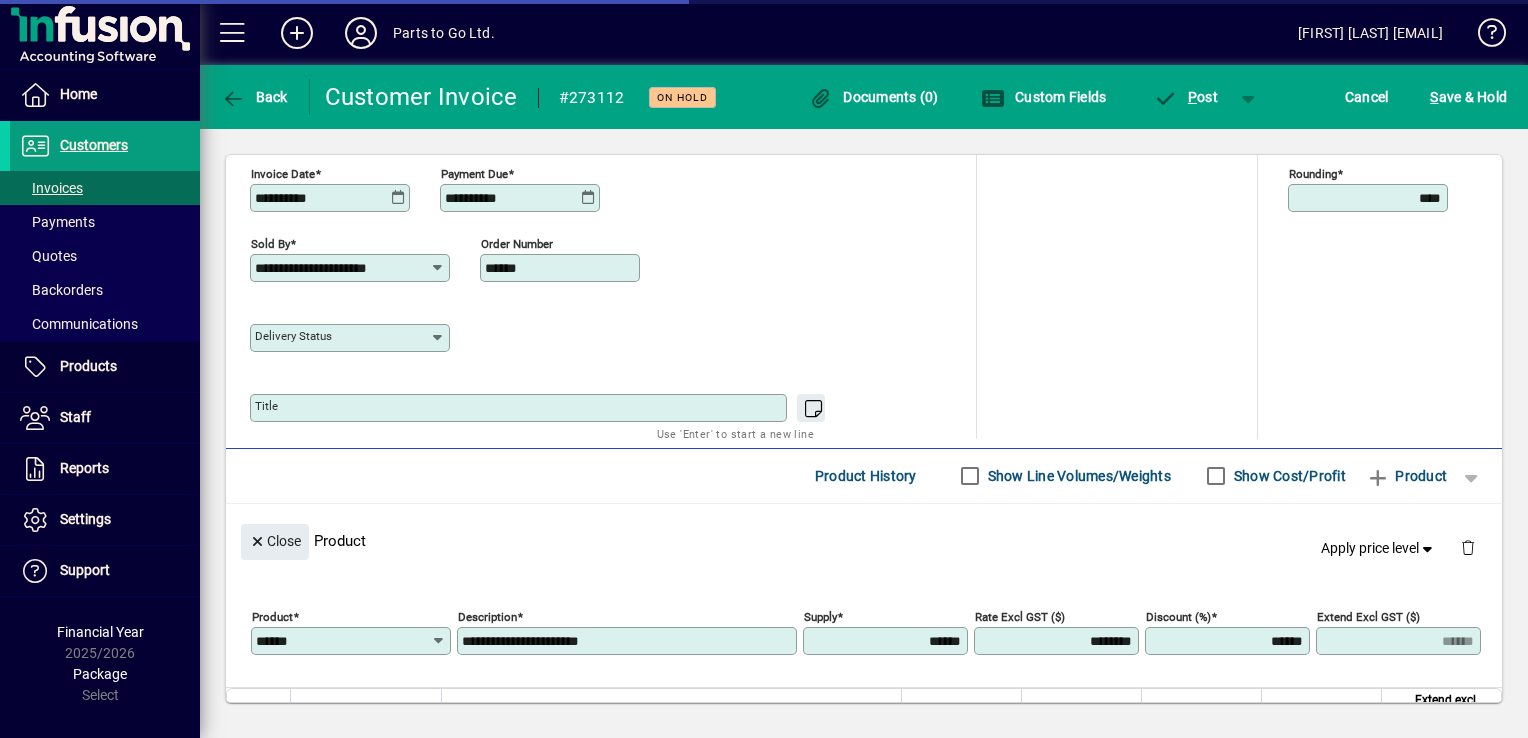 type on "*******" 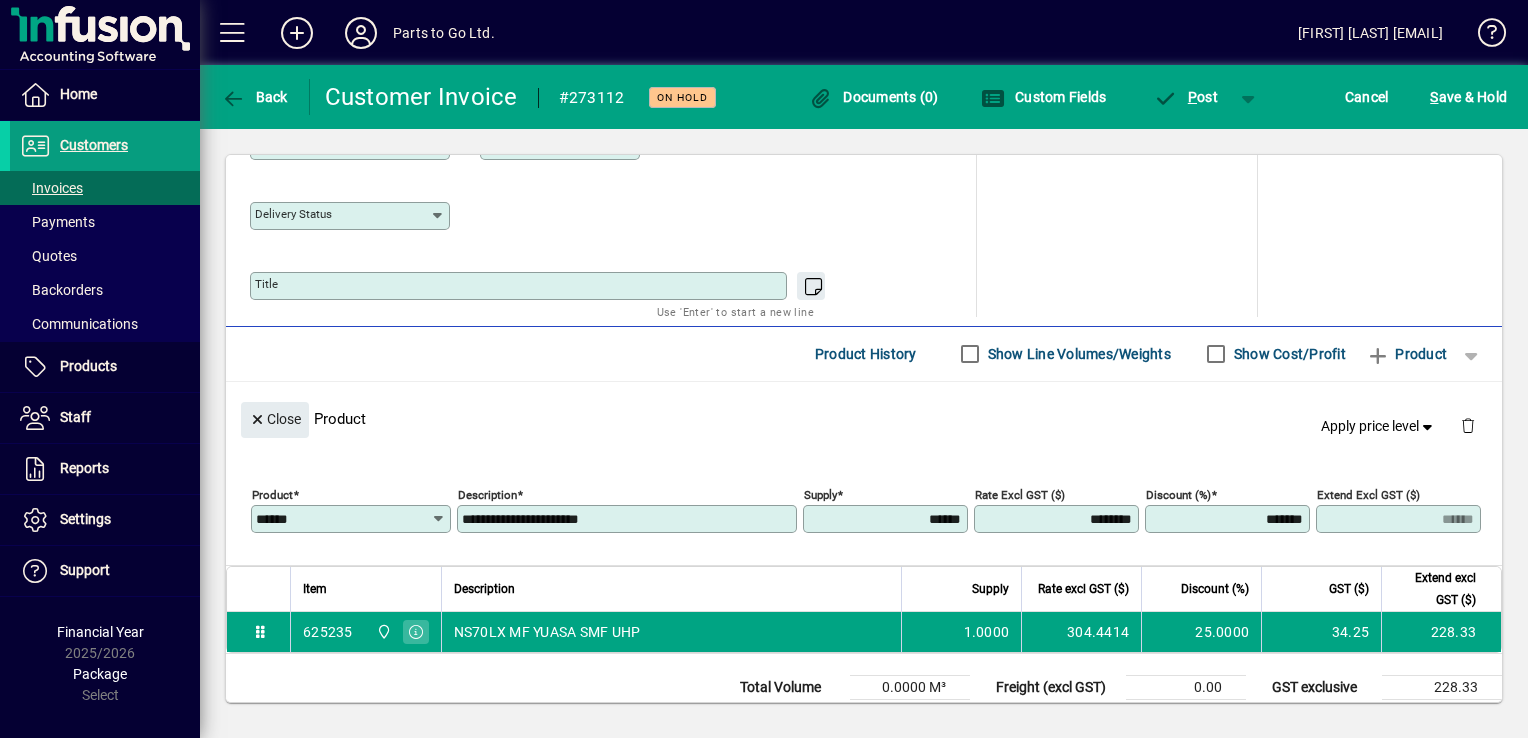 scroll, scrollTop: 1014, scrollLeft: 0, axis: vertical 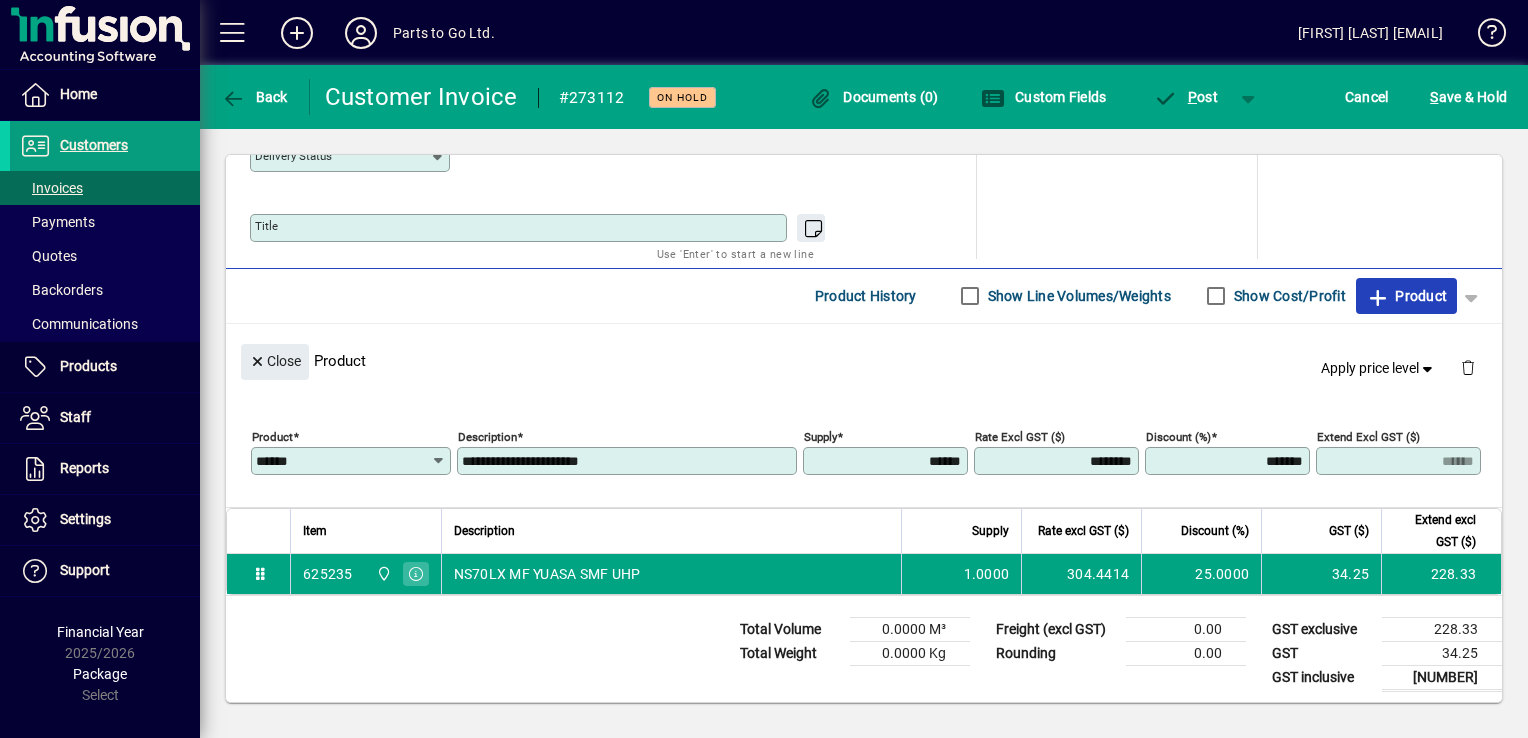 click 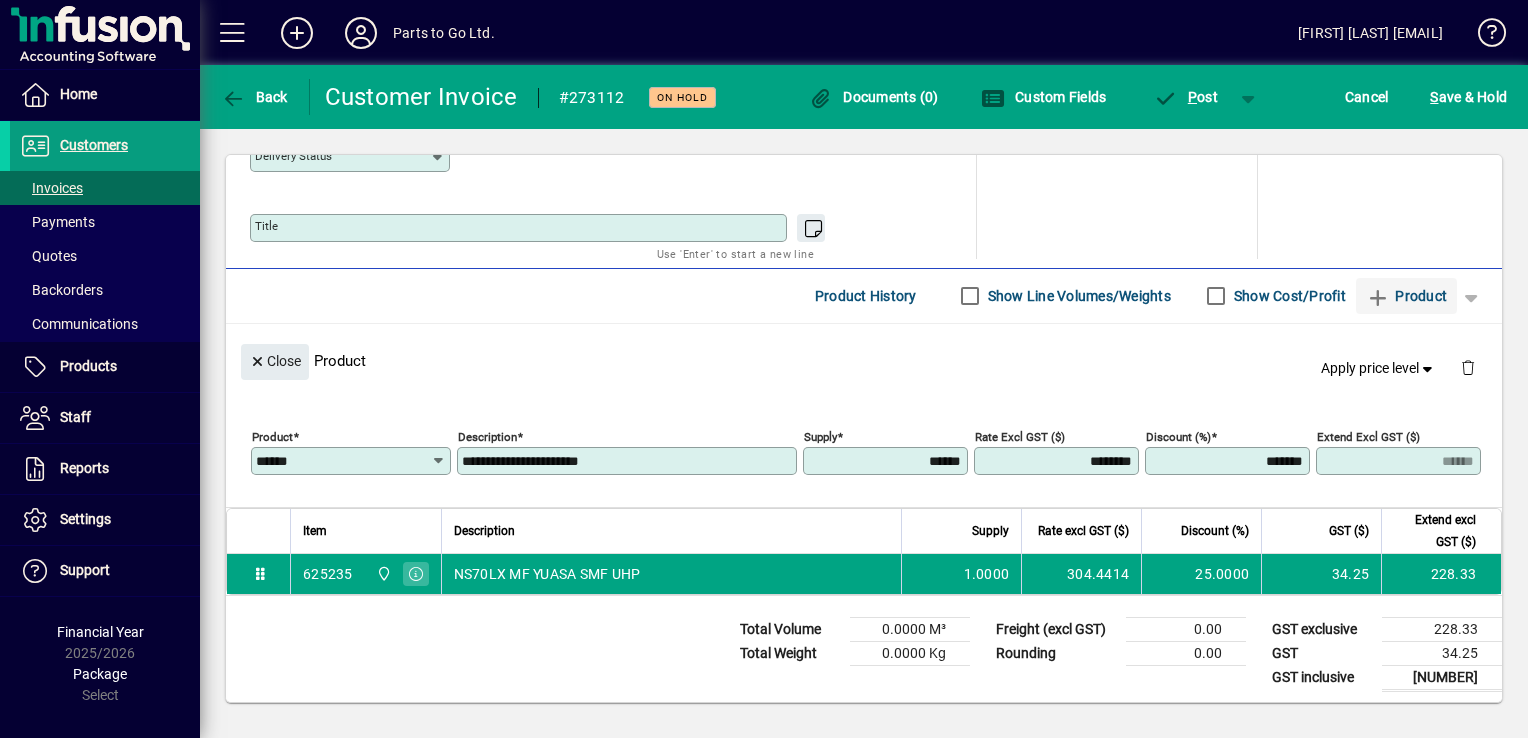 type 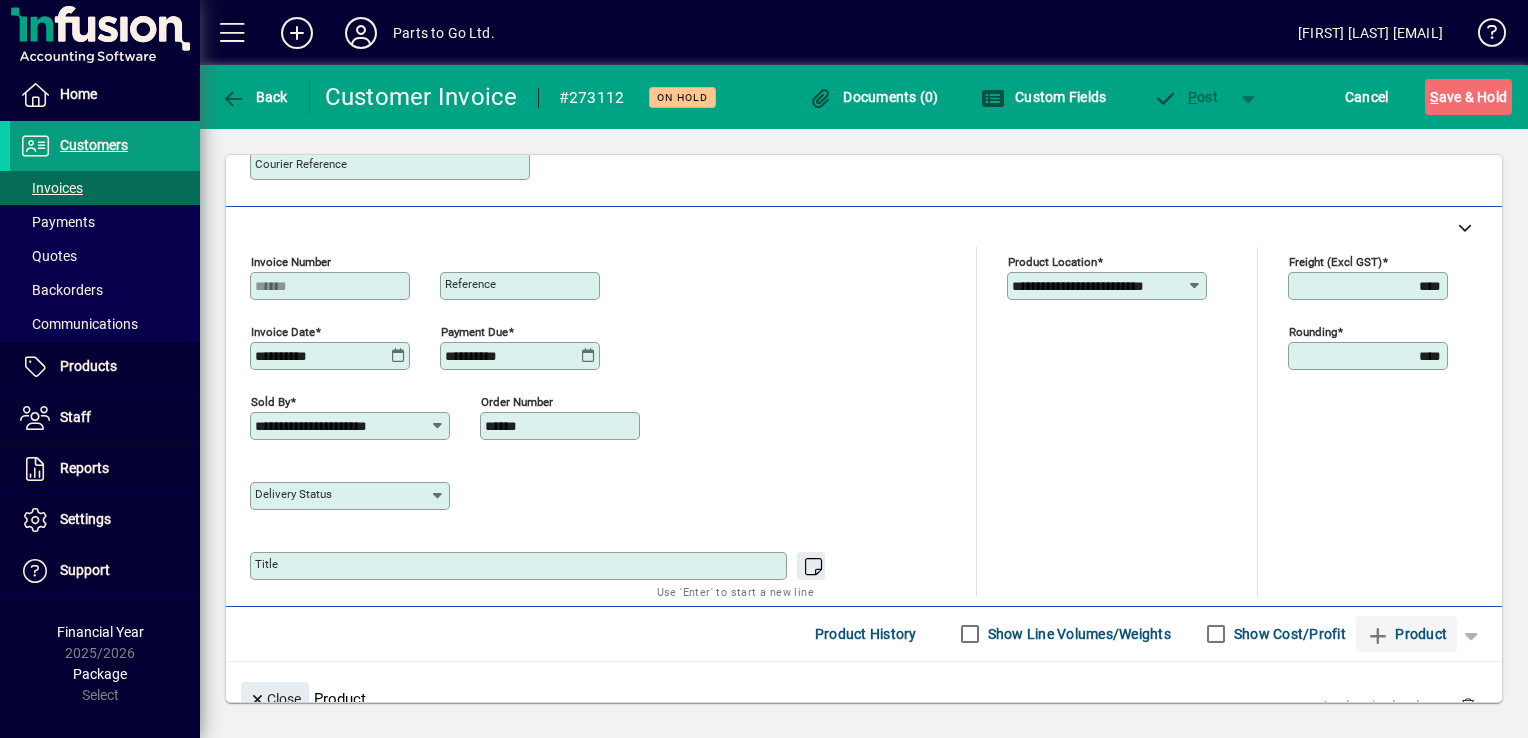 scroll, scrollTop: 128, scrollLeft: 0, axis: vertical 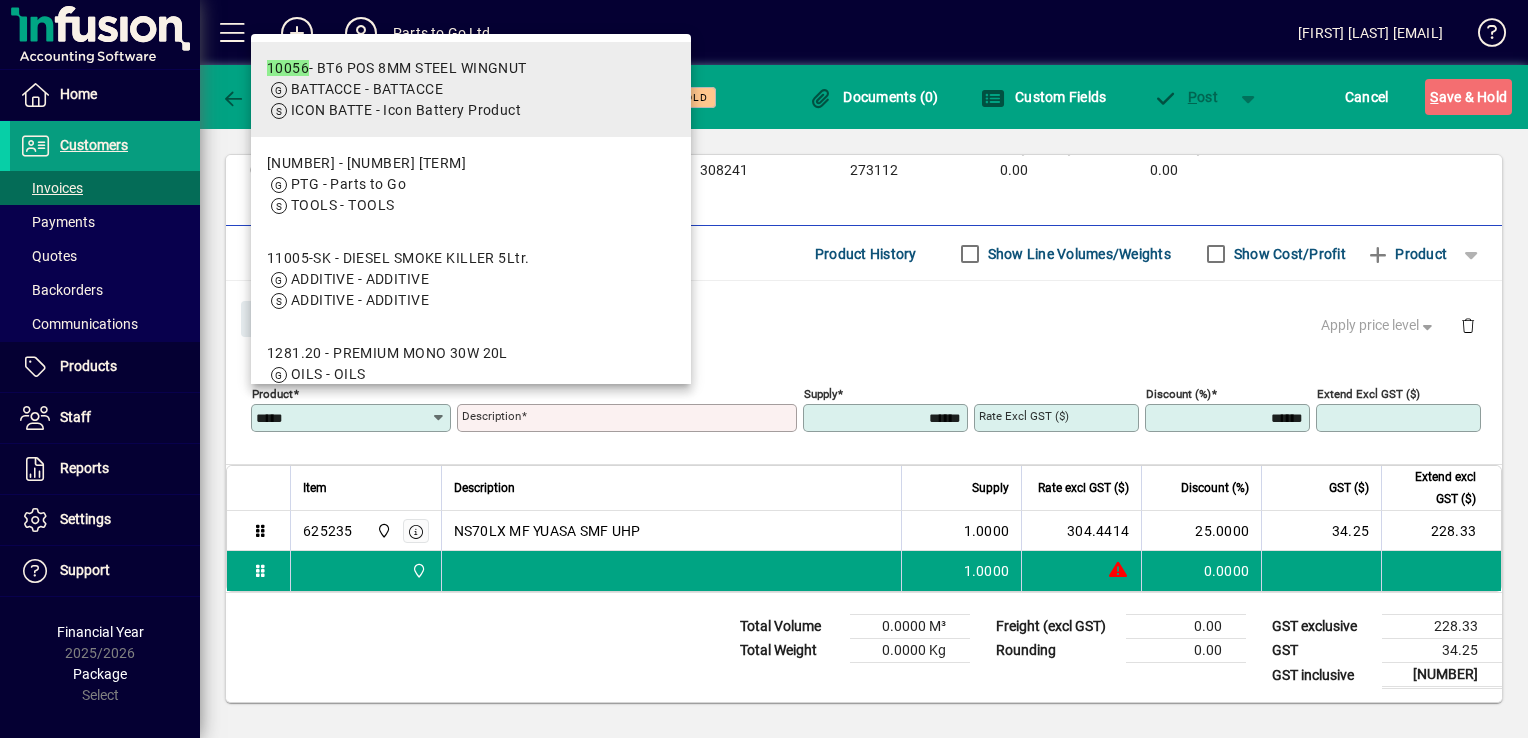 type on "*****" 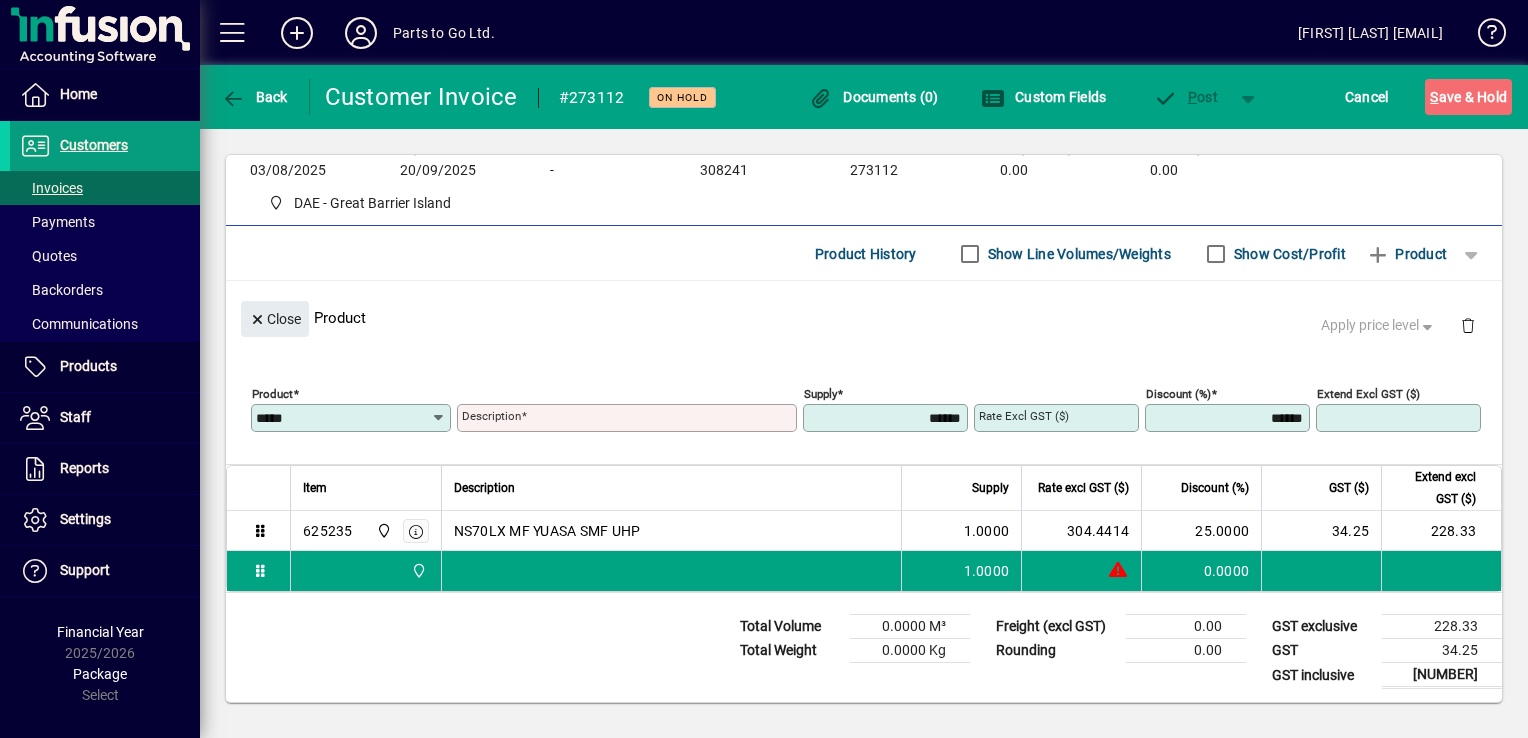 type on "**********" 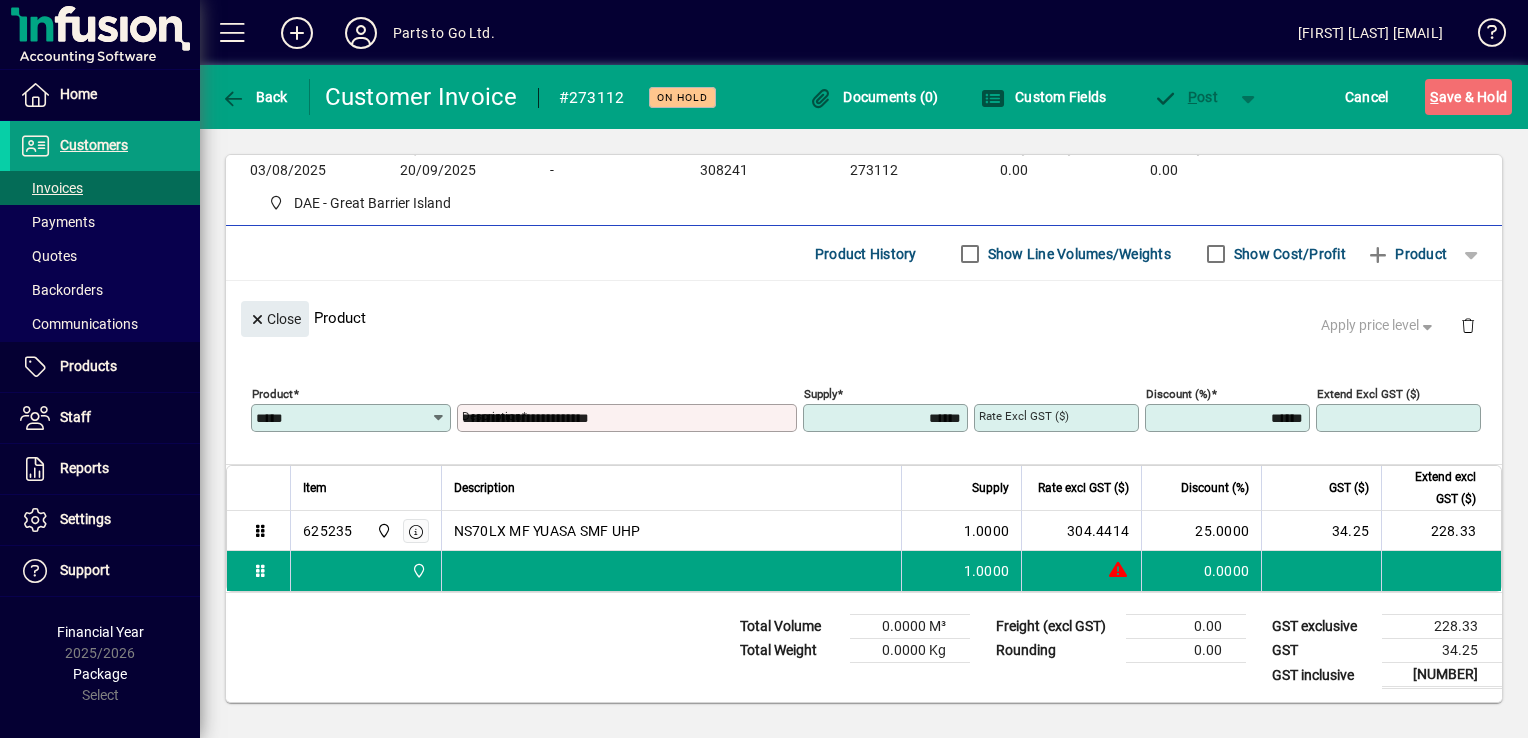 type on "******" 